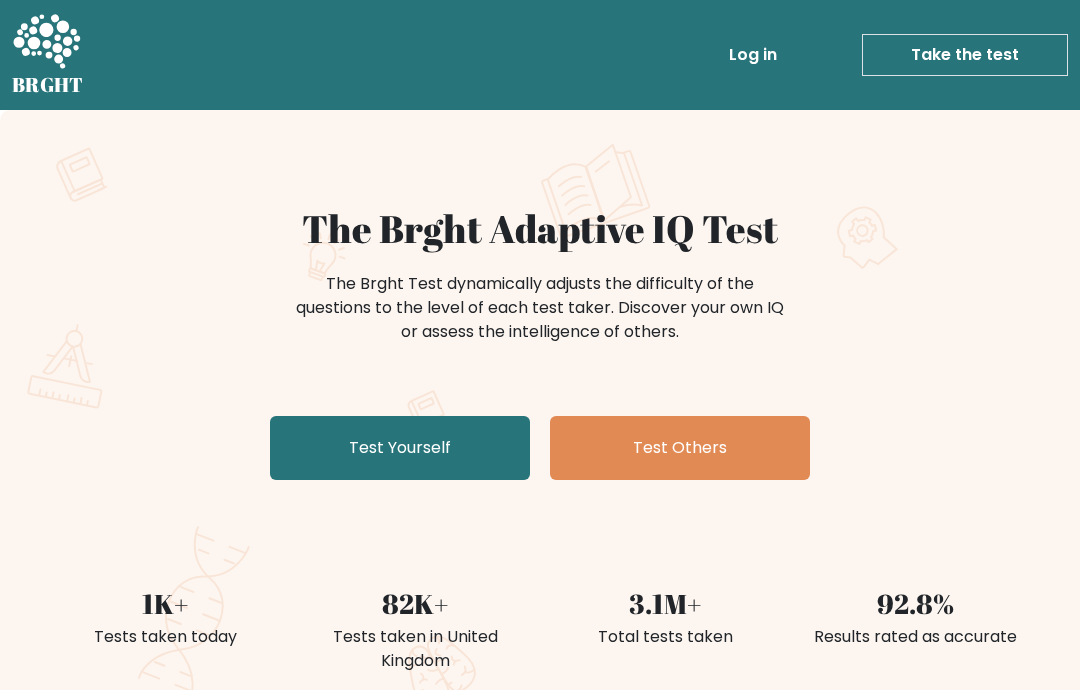 scroll, scrollTop: 0, scrollLeft: 0, axis: both 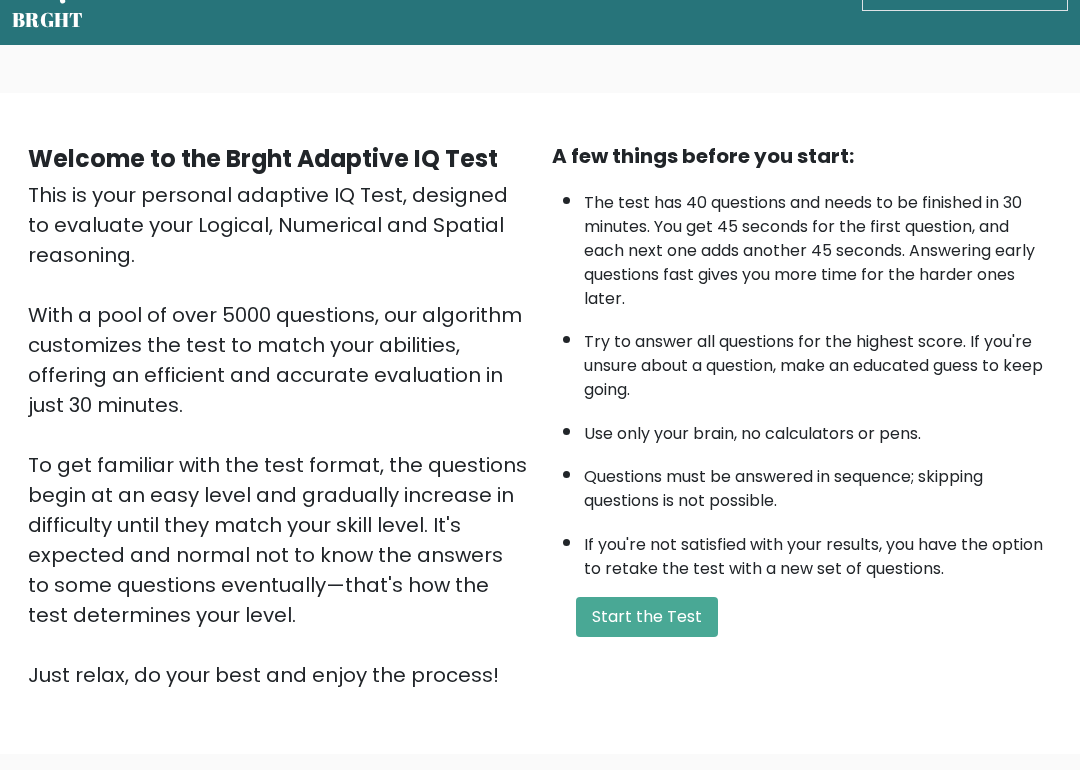 click on "Start the Test" at bounding box center (647, 617) 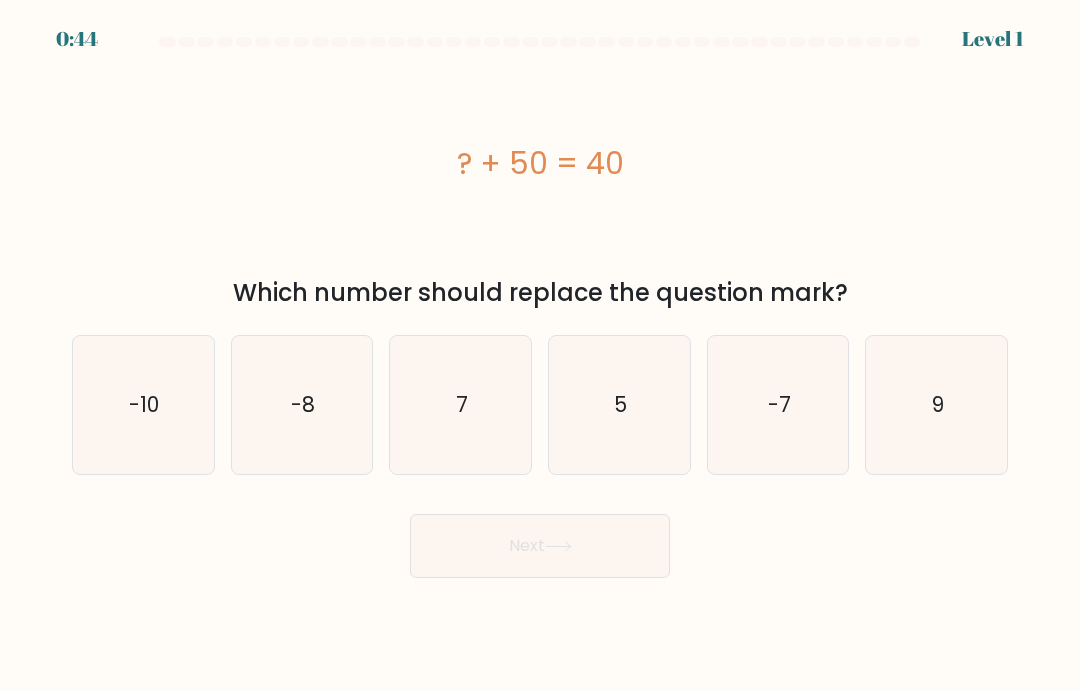scroll, scrollTop: 0, scrollLeft: 0, axis: both 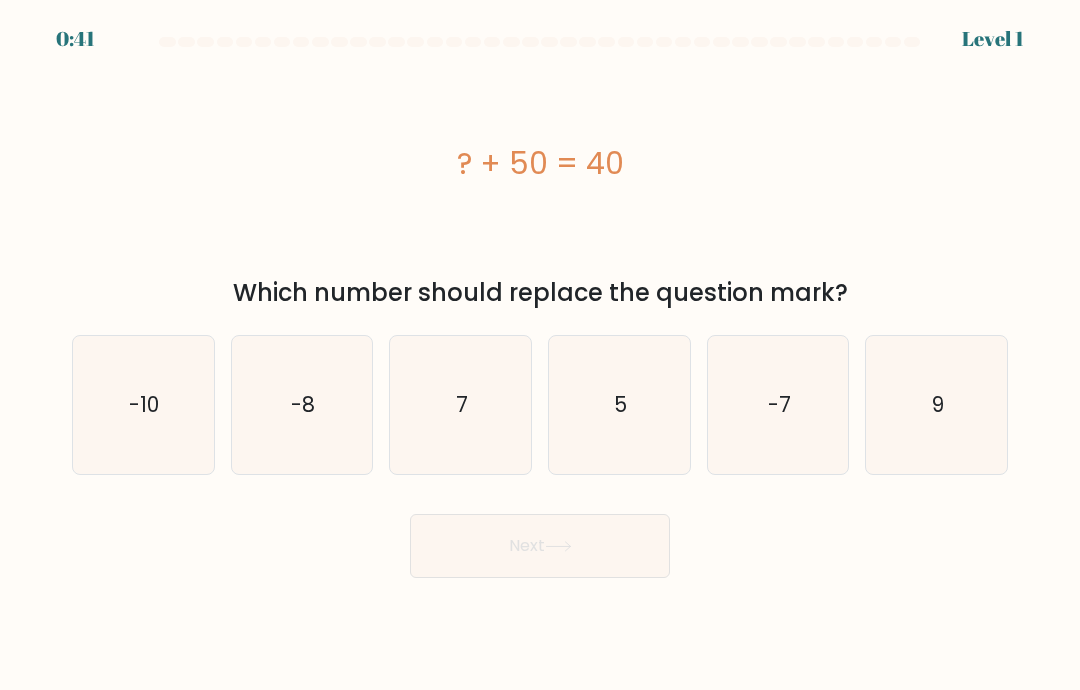 click on "-10" 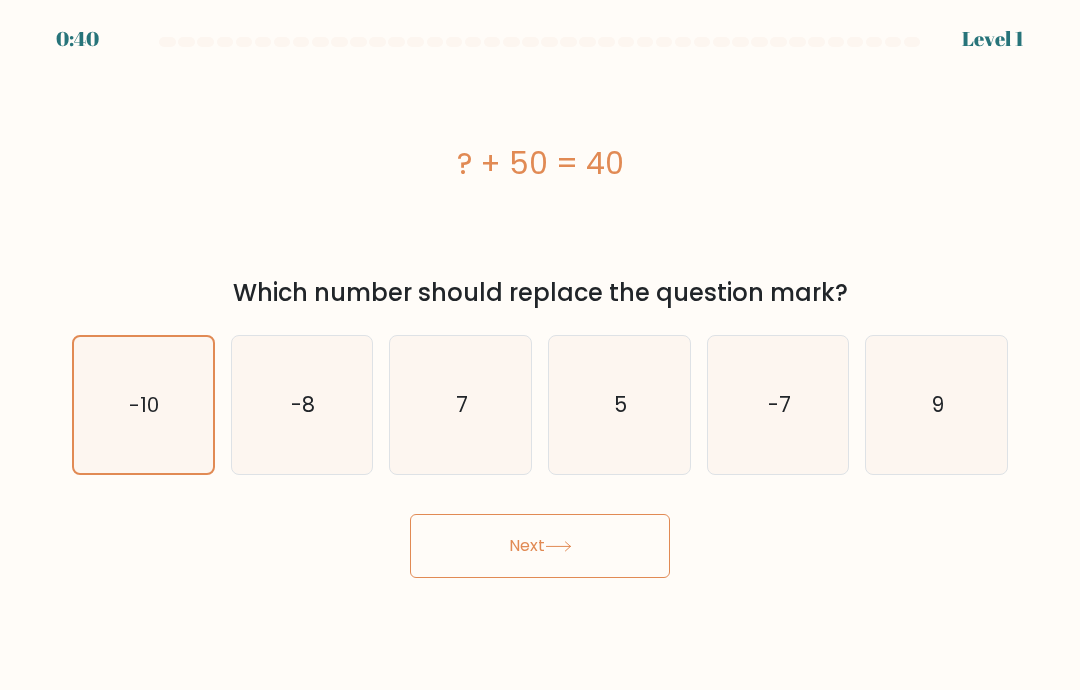 click on "Next" at bounding box center [540, 546] 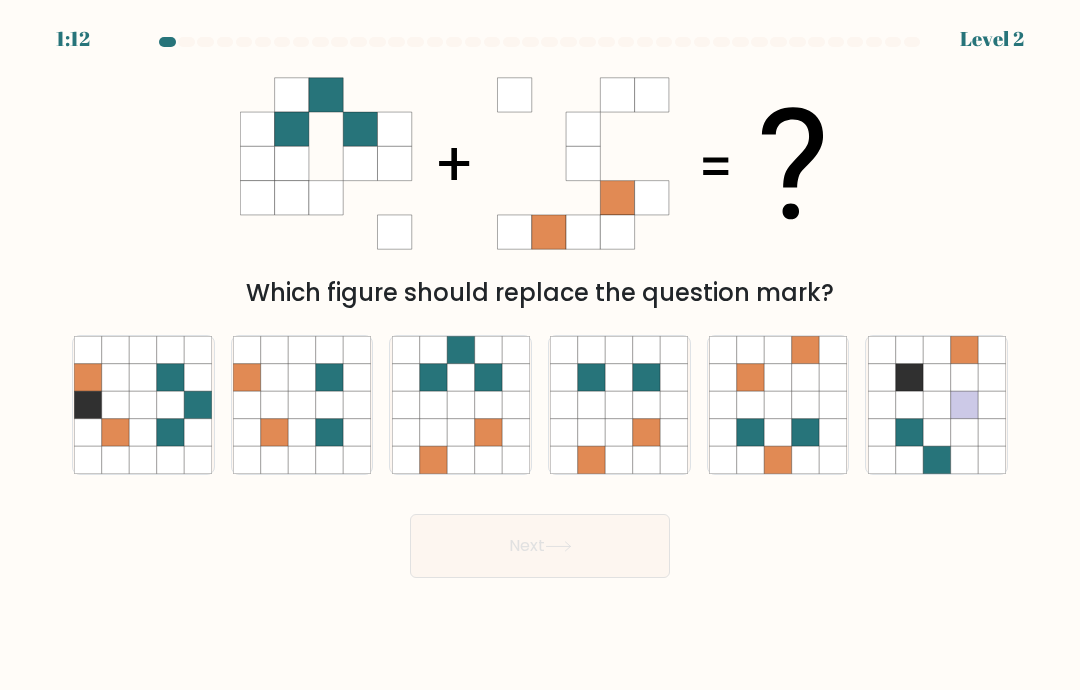 click 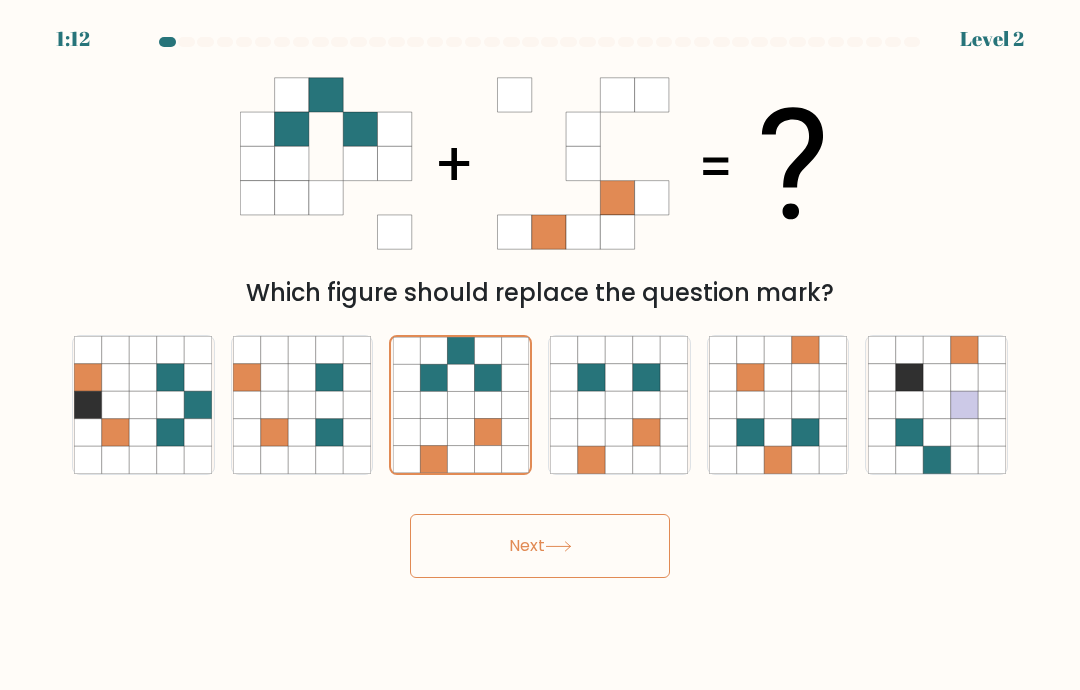 click on "Next" at bounding box center [540, 546] 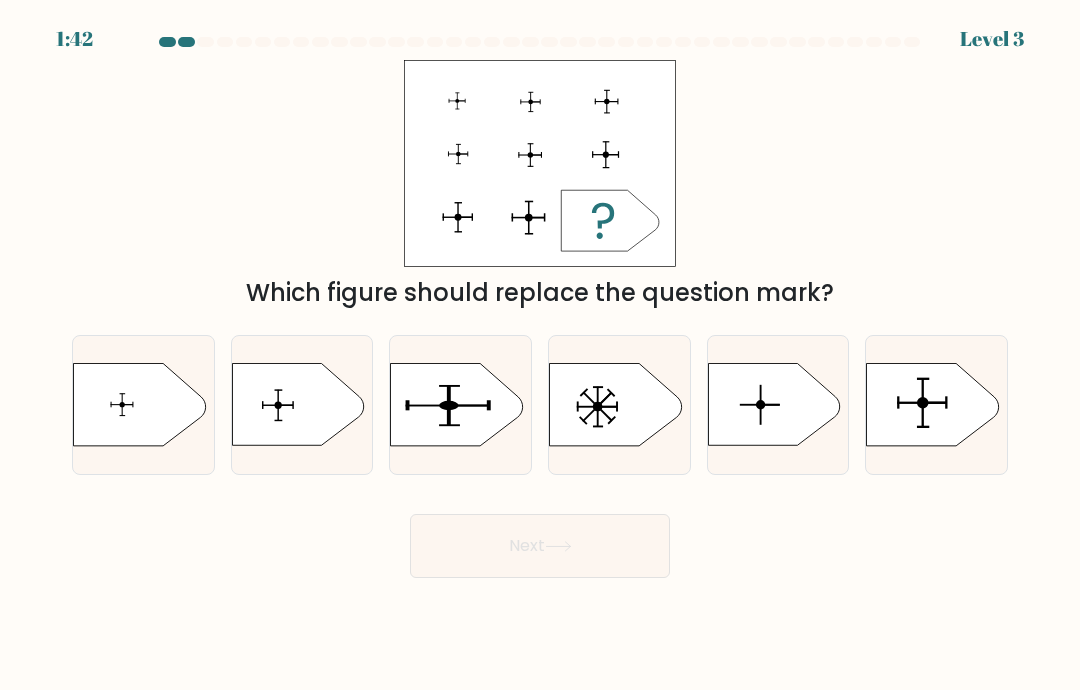 click 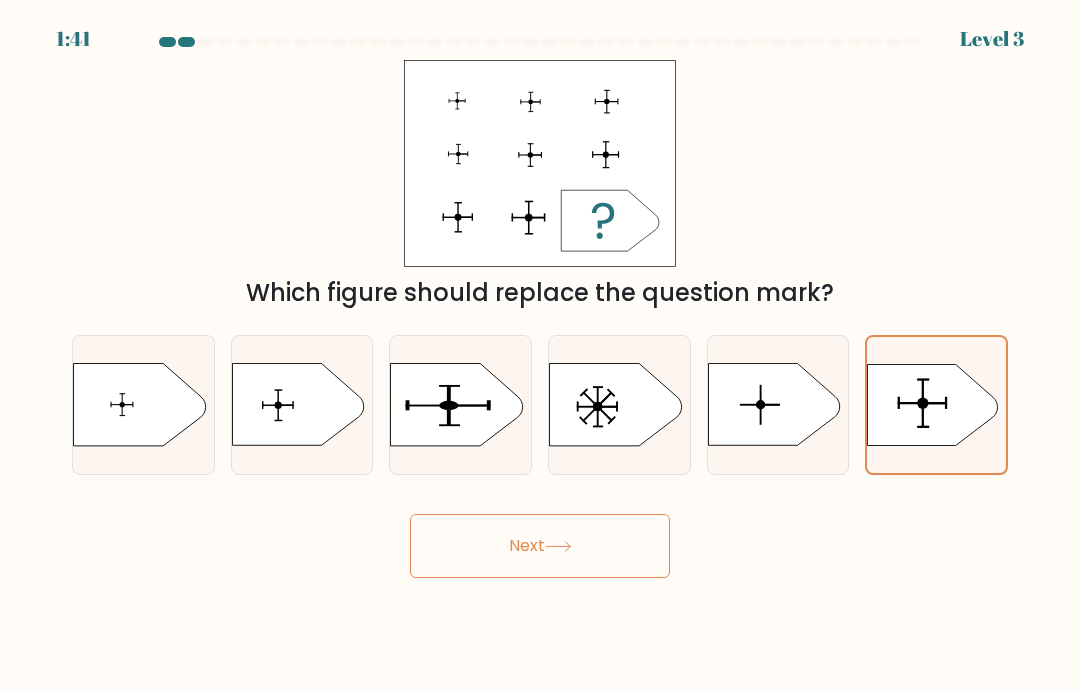 click on "Next" at bounding box center [540, 546] 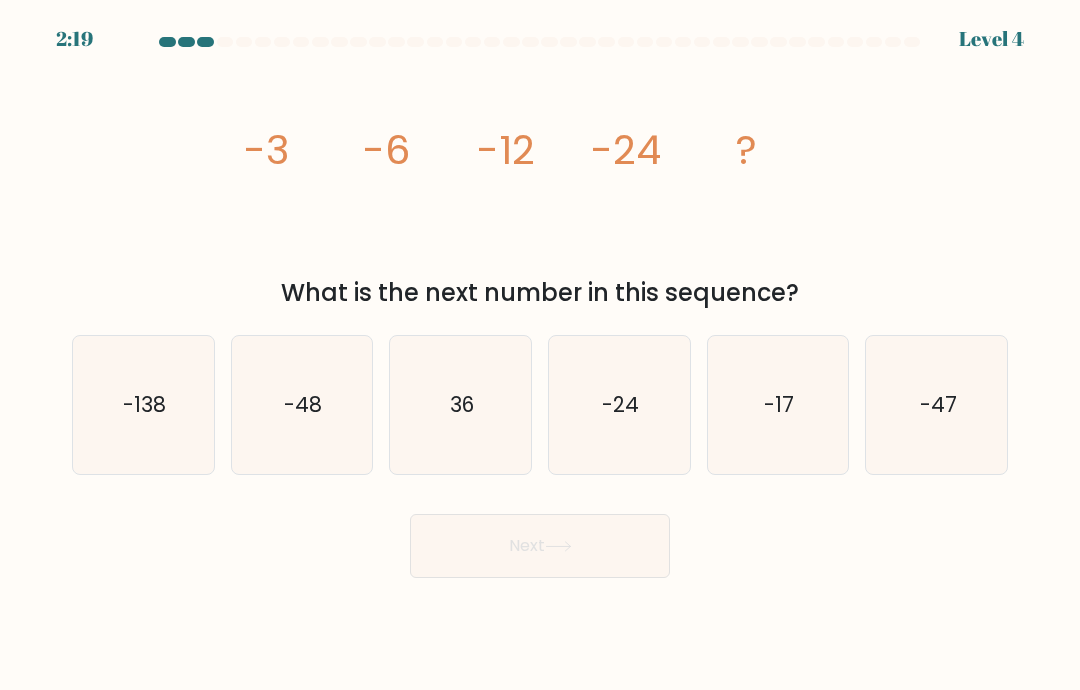 click on "-48" 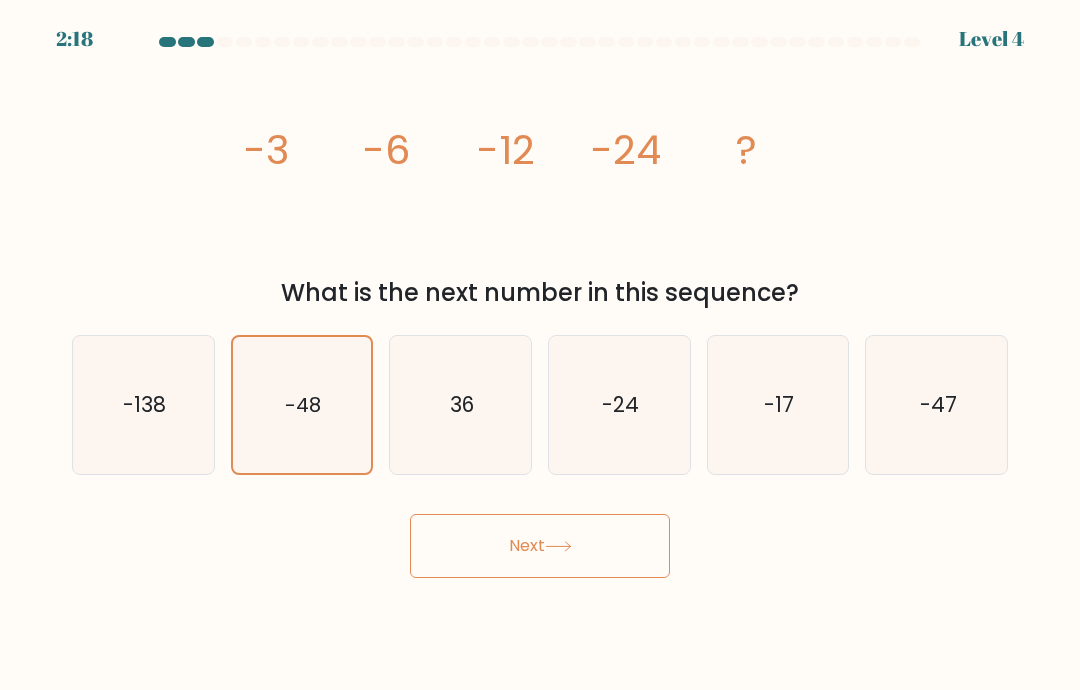 click on "Next" at bounding box center (540, 546) 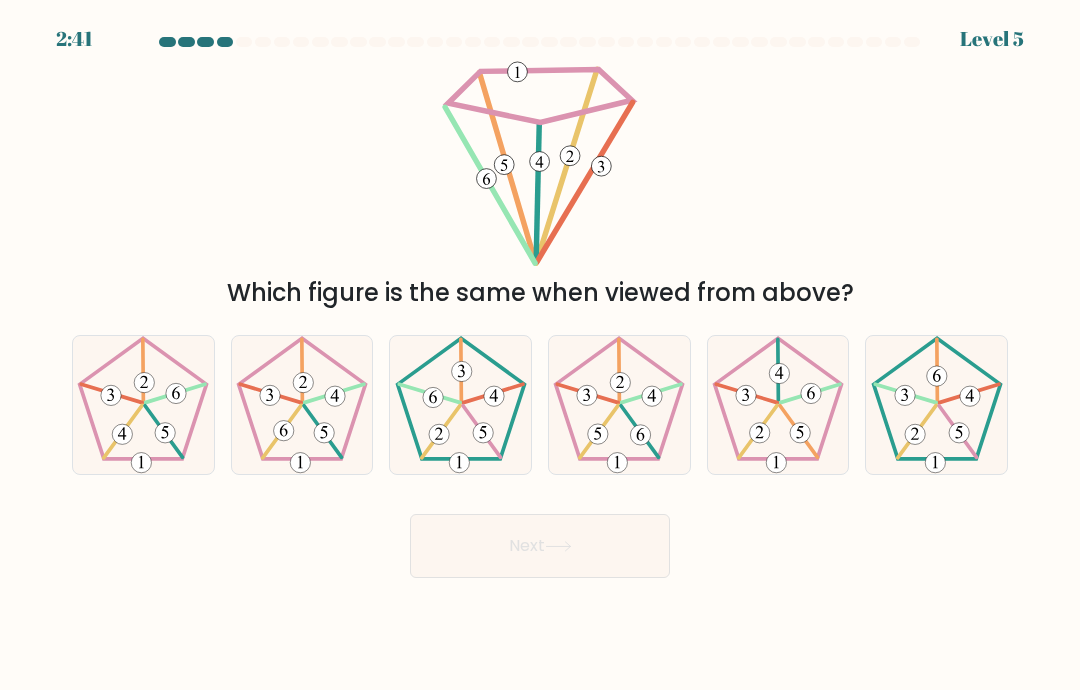 click 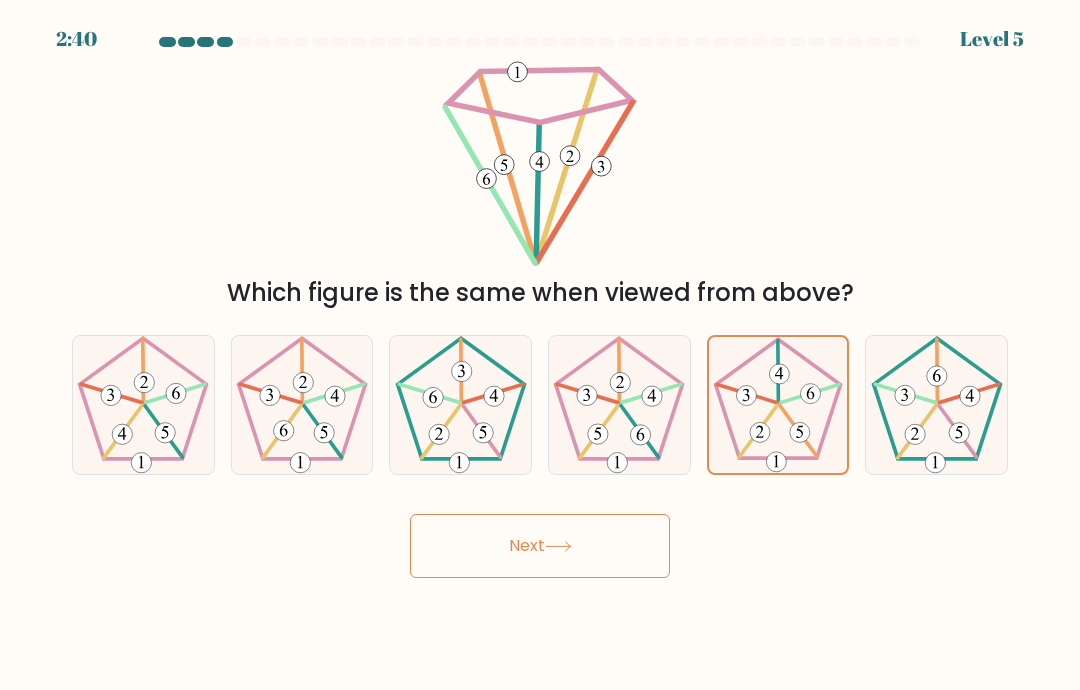 click on "Next" at bounding box center (540, 546) 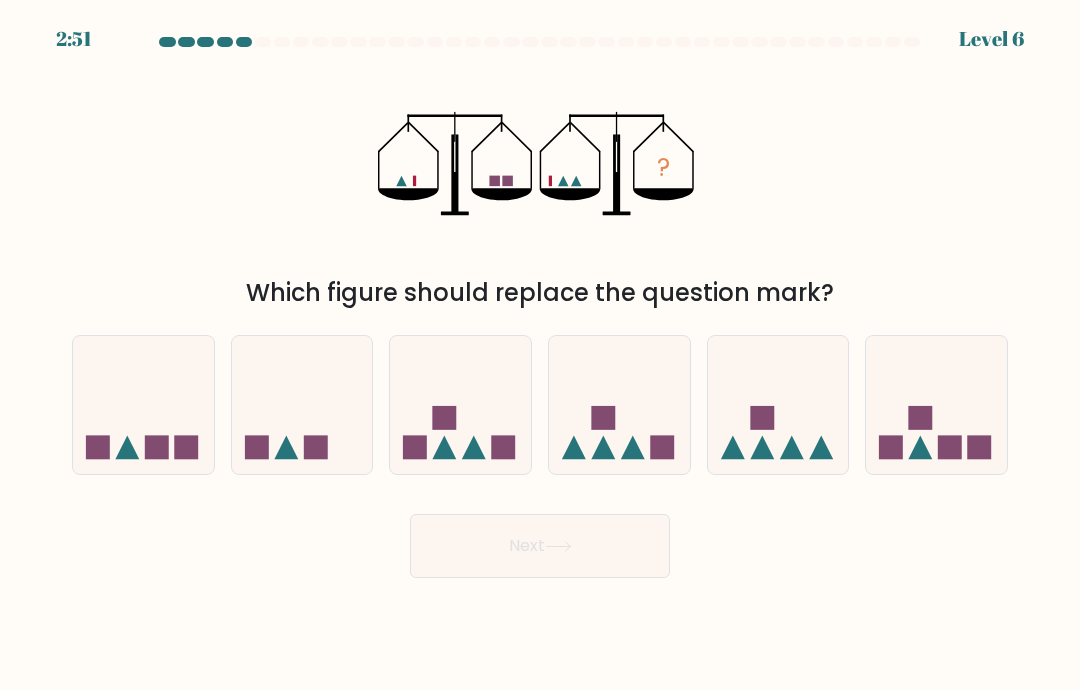 click 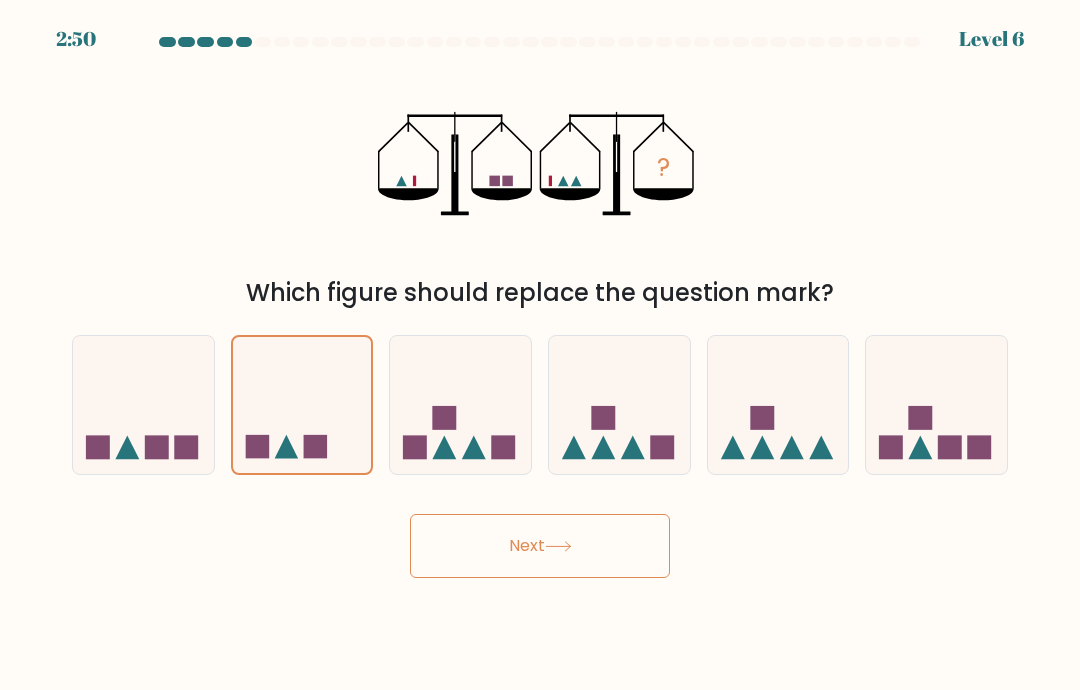 click on "Next" at bounding box center (540, 546) 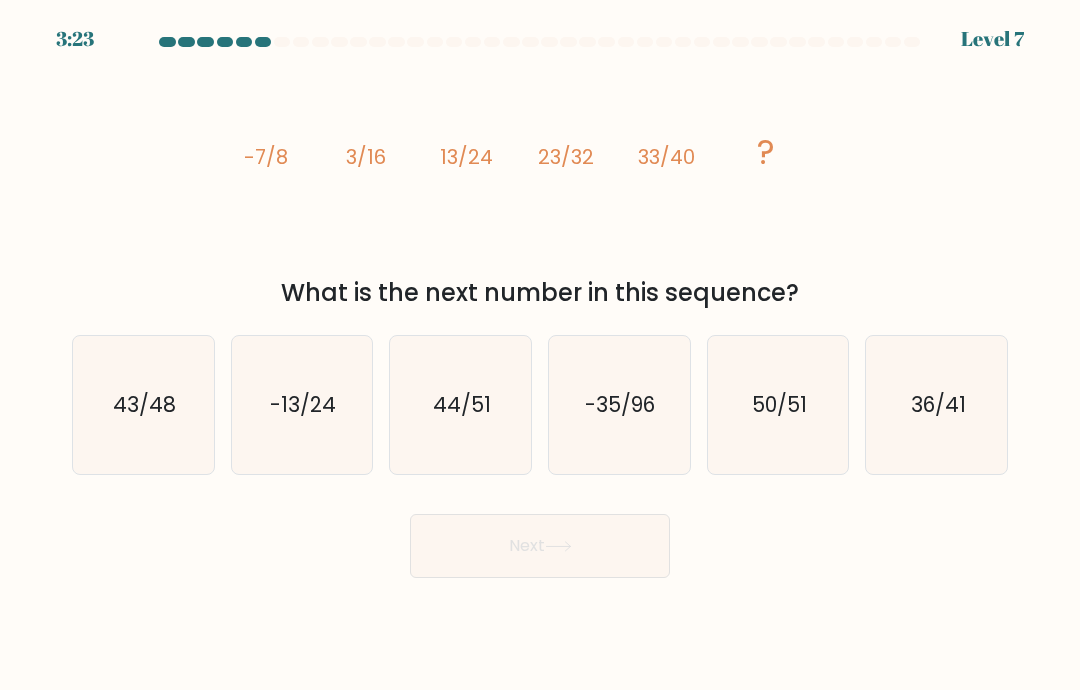 click on "43/48" 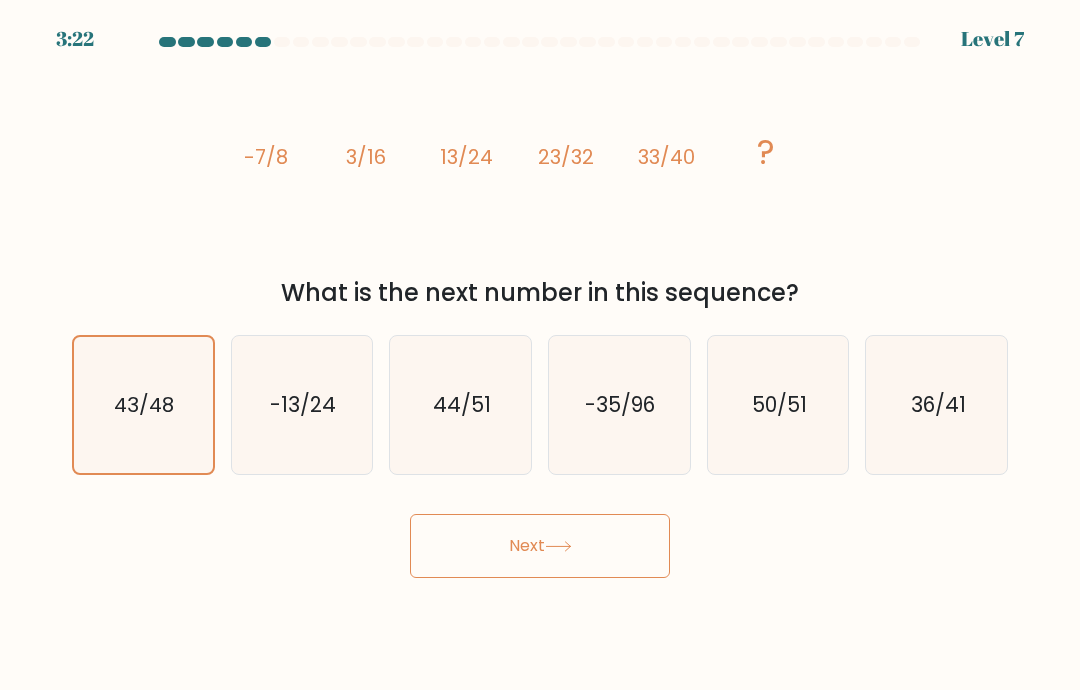 click on "Next" at bounding box center [540, 546] 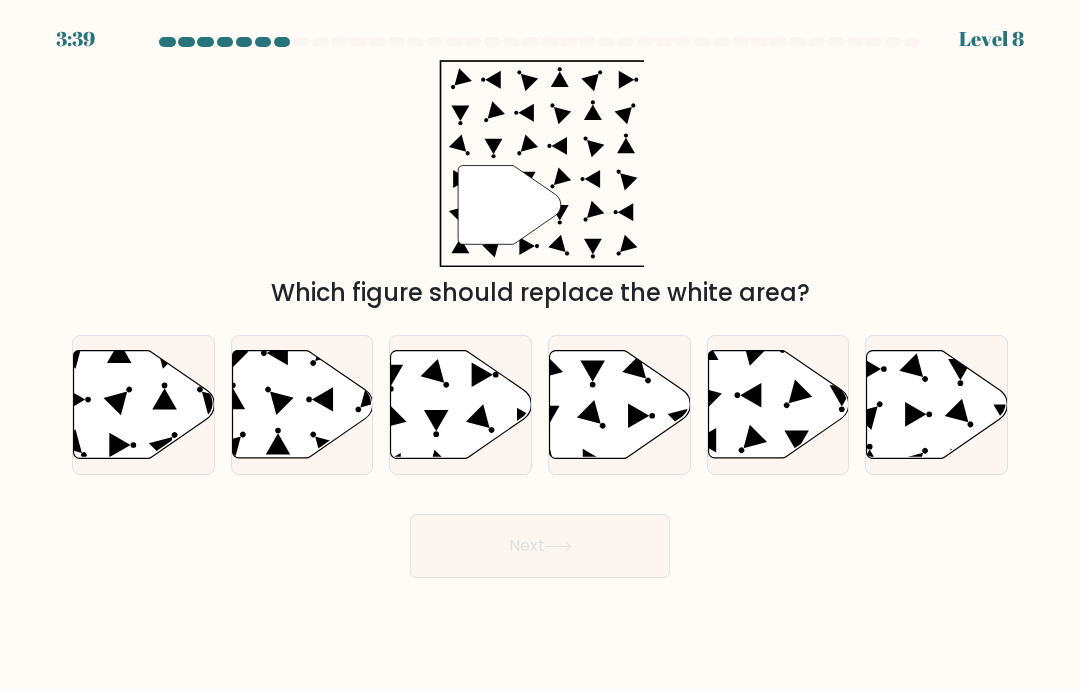 click 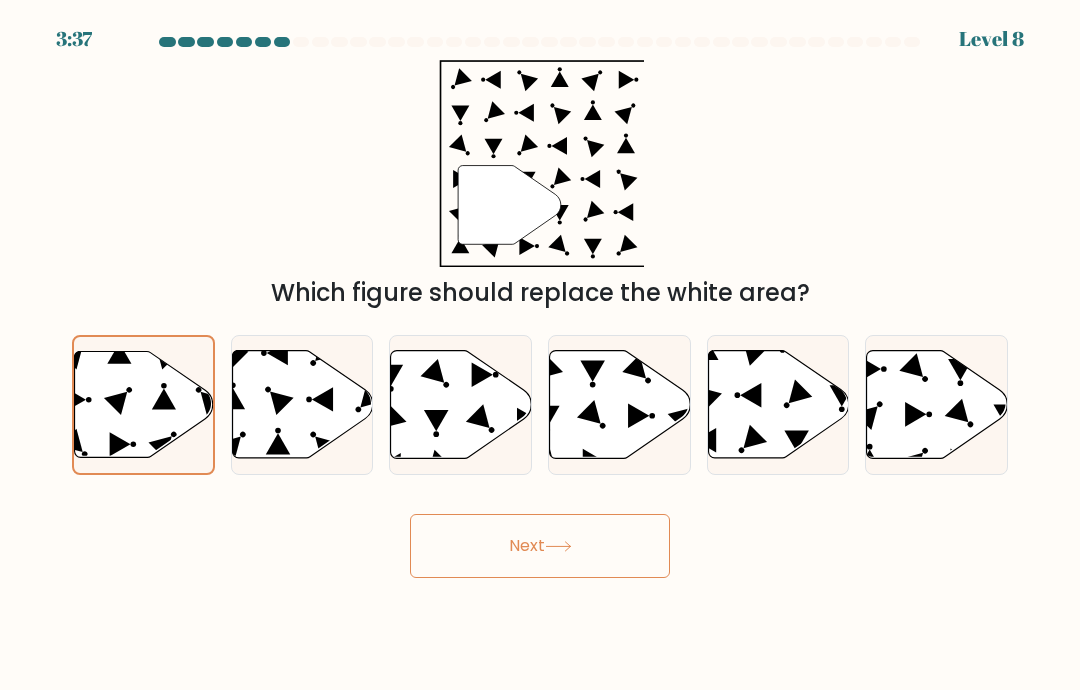 click 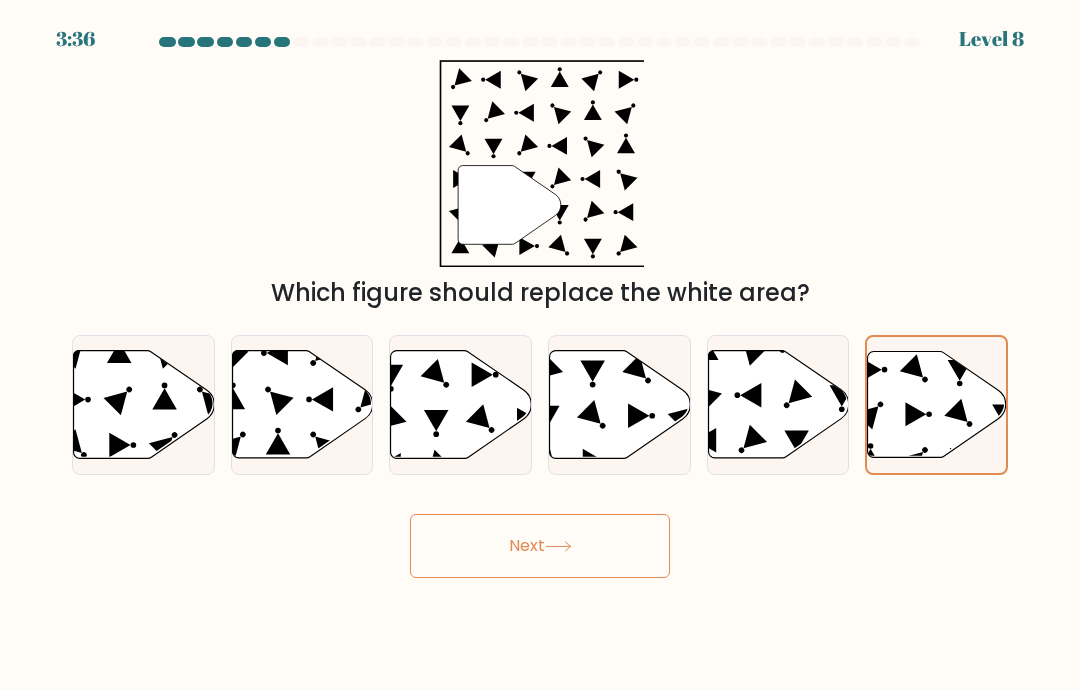 click on "Next" at bounding box center [540, 546] 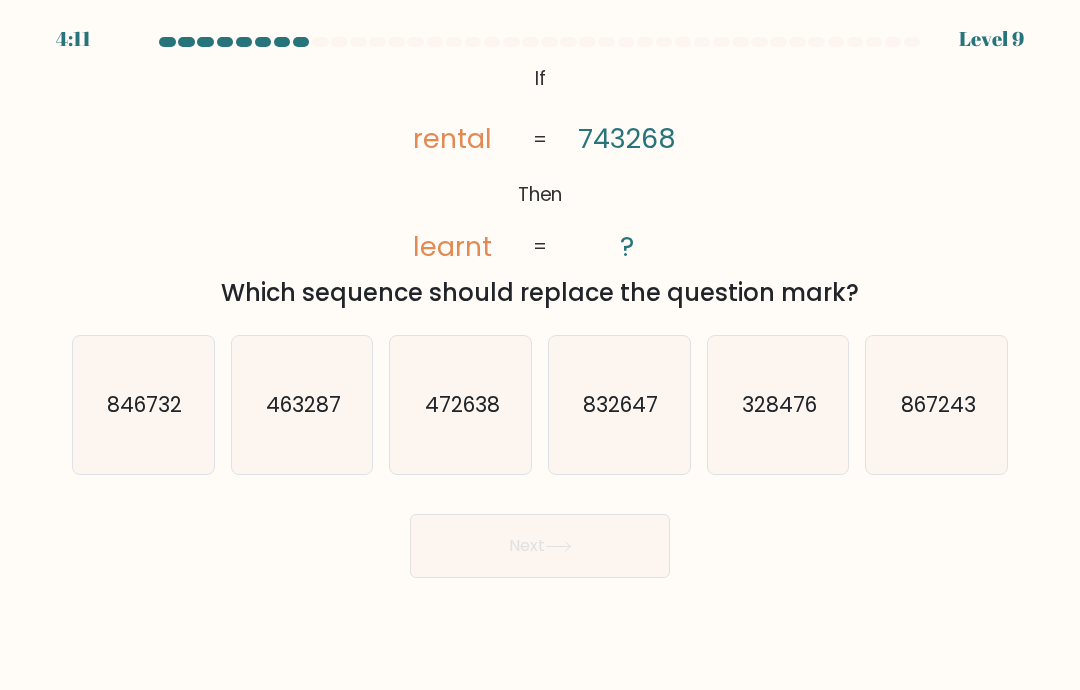 click on "846732" 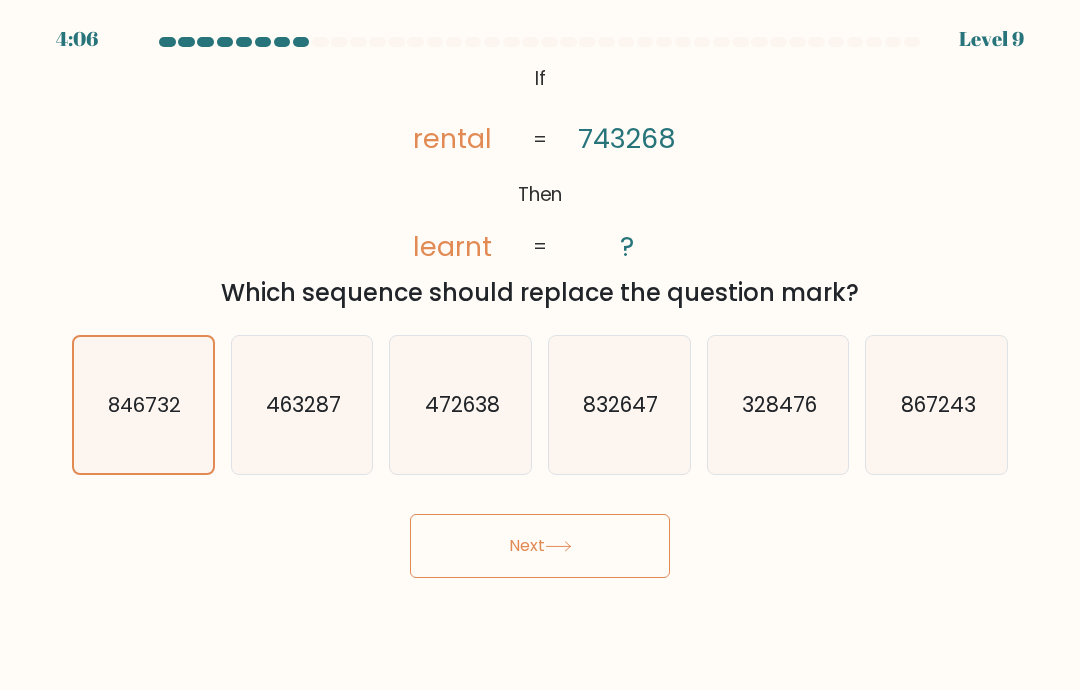 click on "Next" at bounding box center [540, 546] 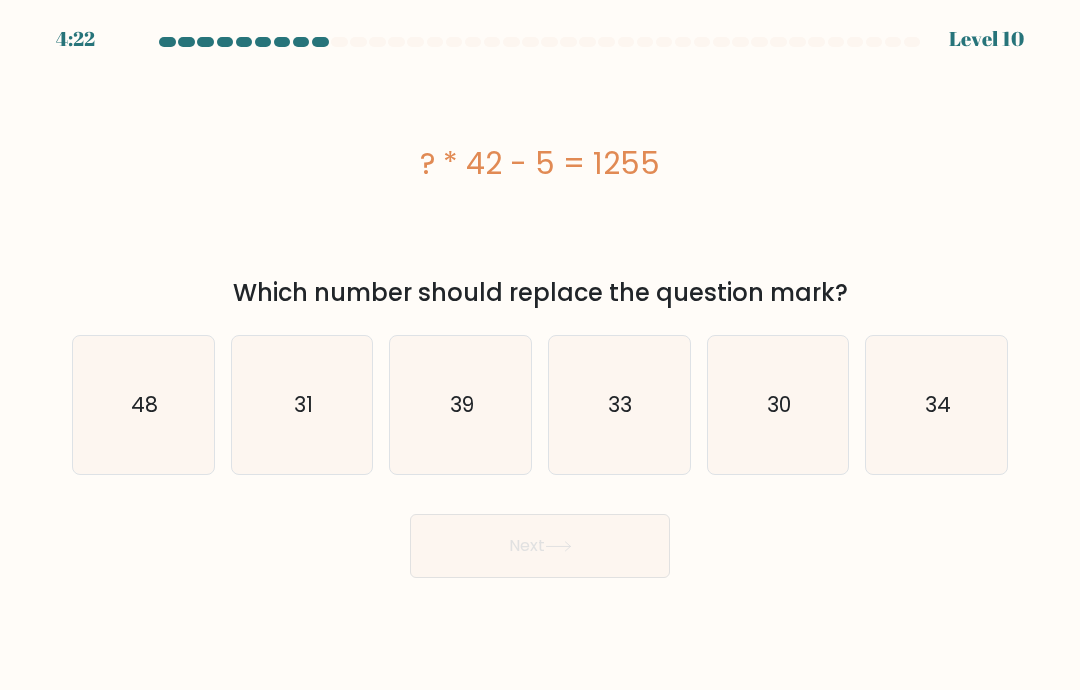 click on "30" 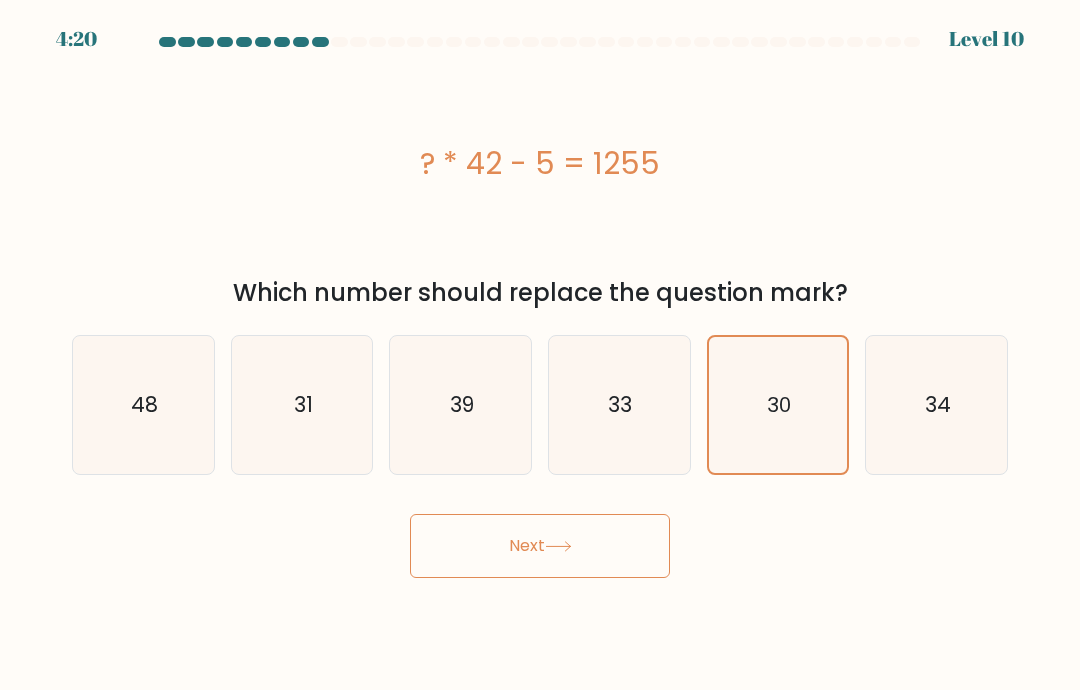click on "Next" at bounding box center (540, 546) 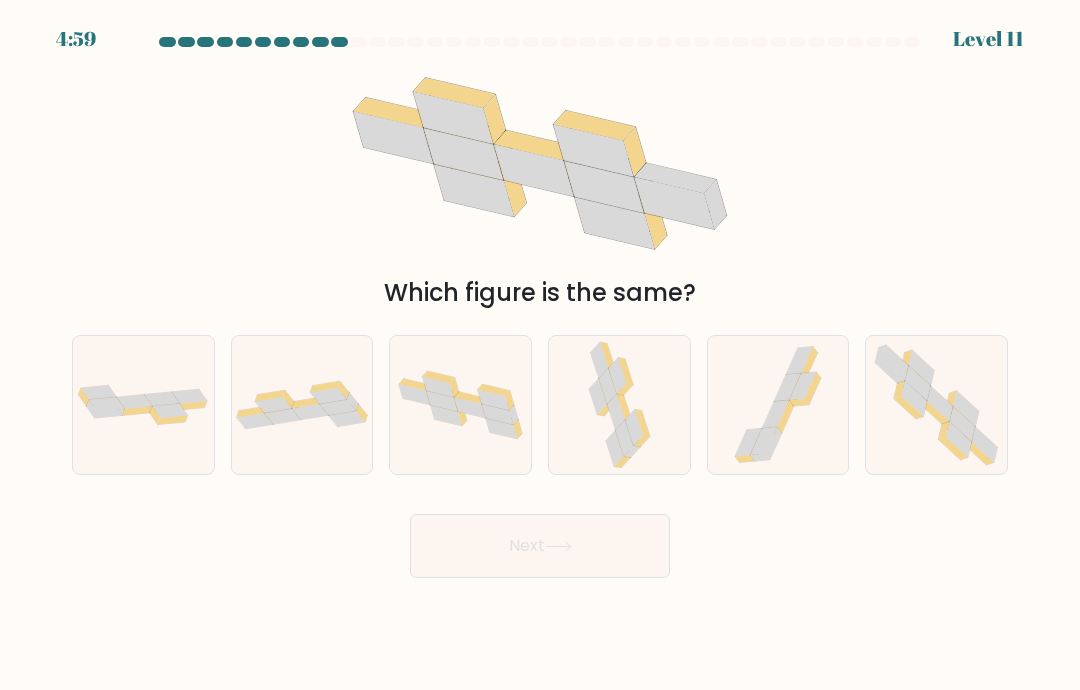 click 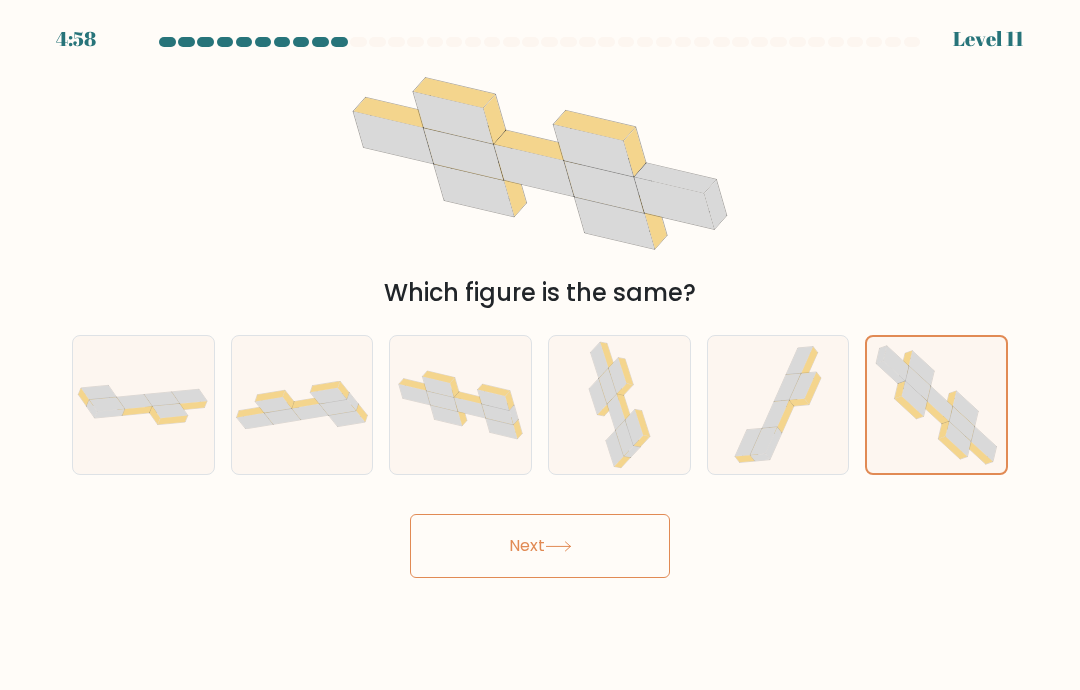 click on "Next" at bounding box center [540, 546] 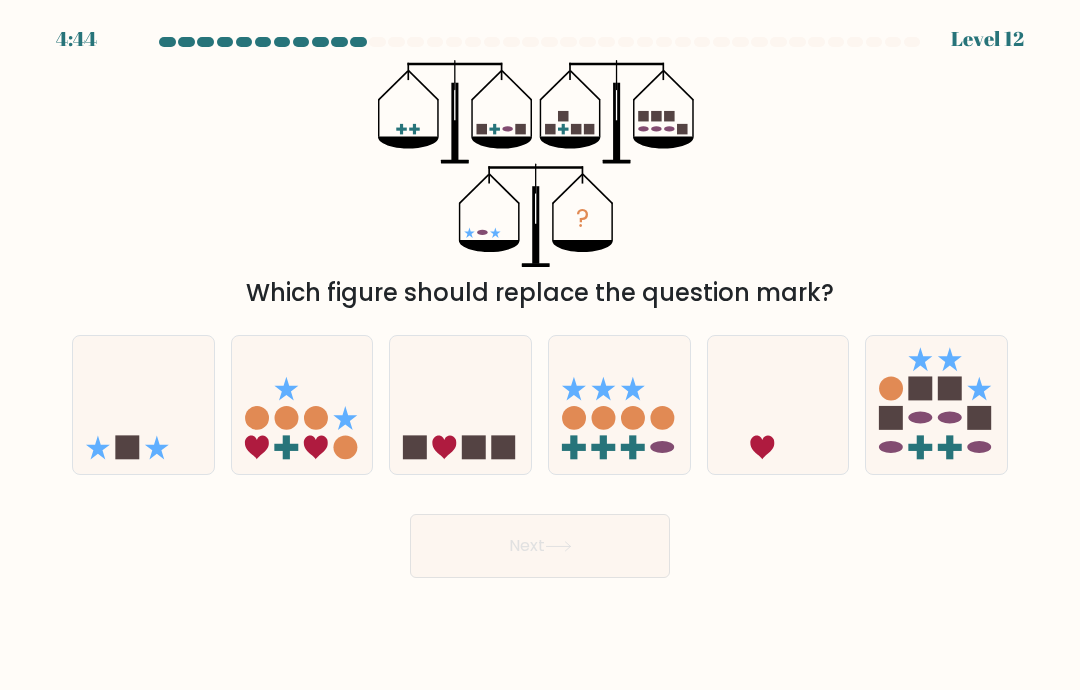 click 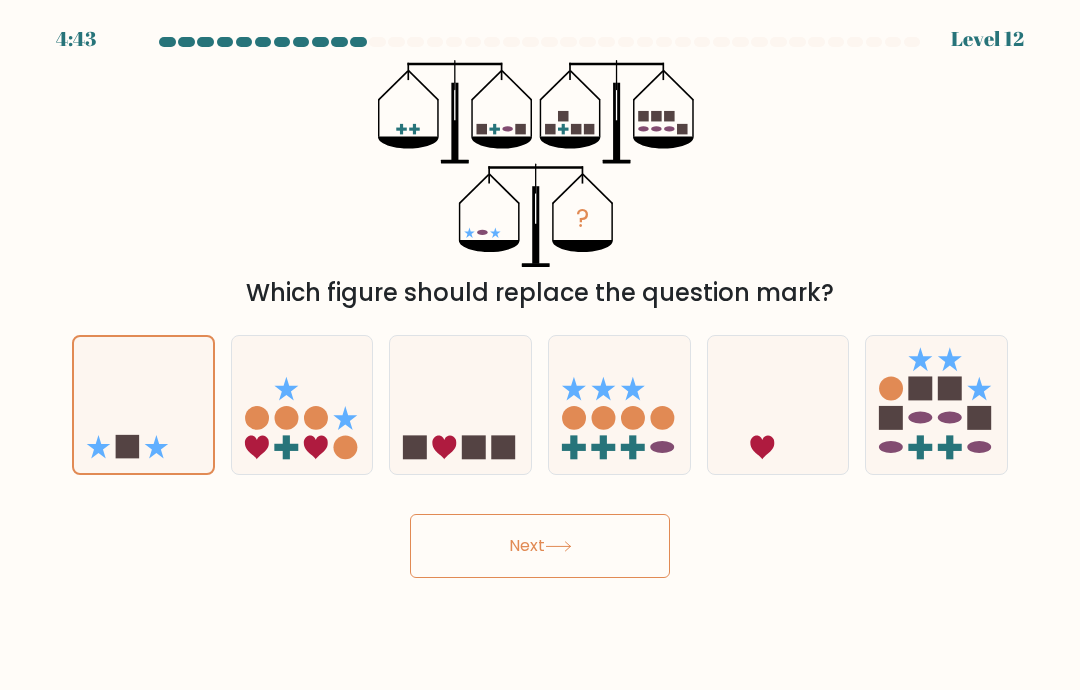 click on "Next" at bounding box center [540, 546] 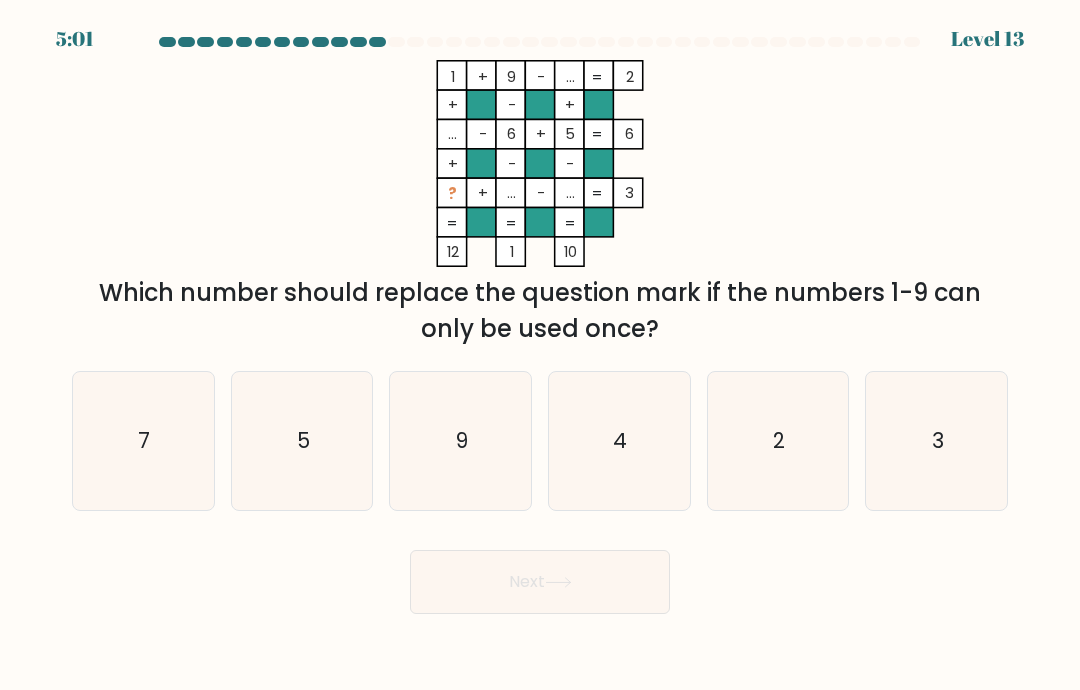 click on "4" 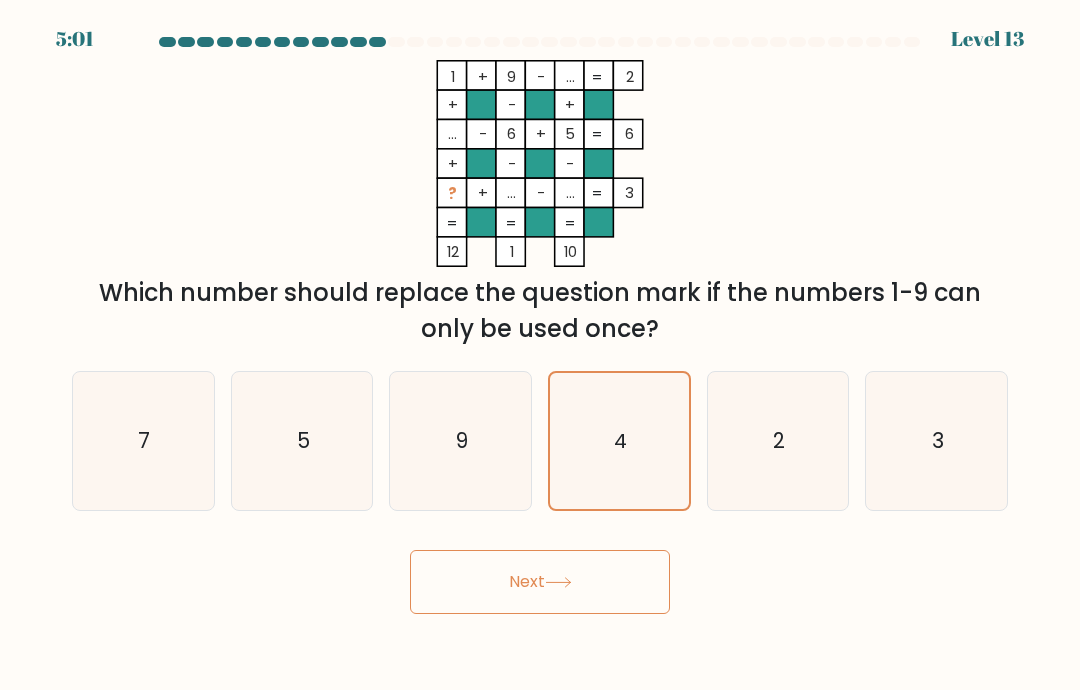 click on "Next" at bounding box center (540, 582) 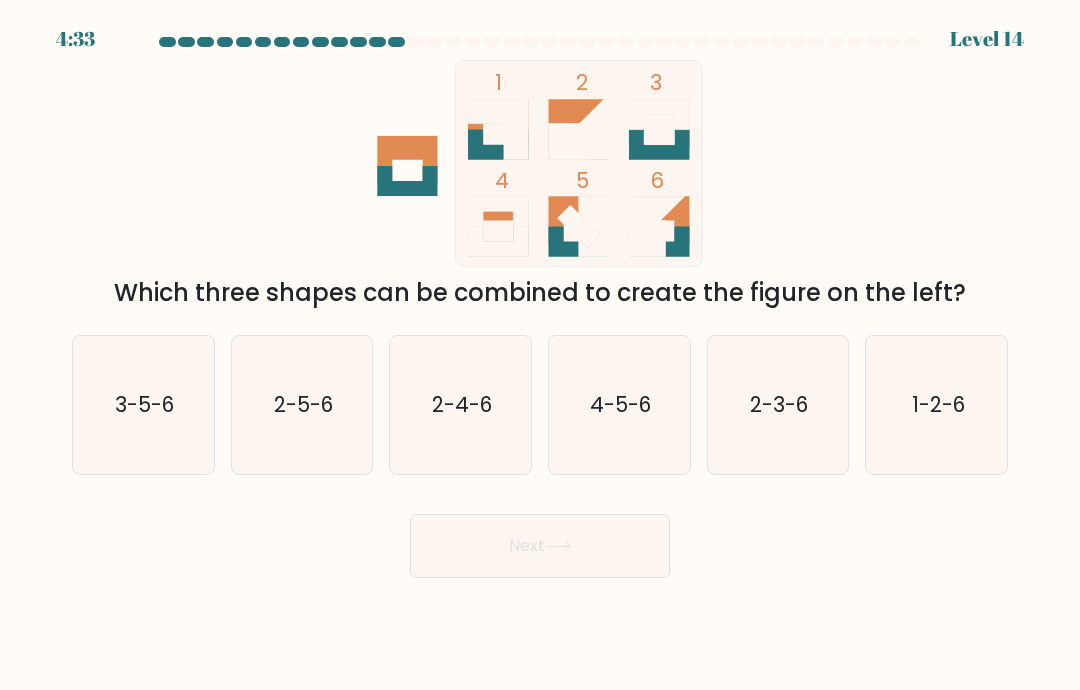 click on "3-5-6" 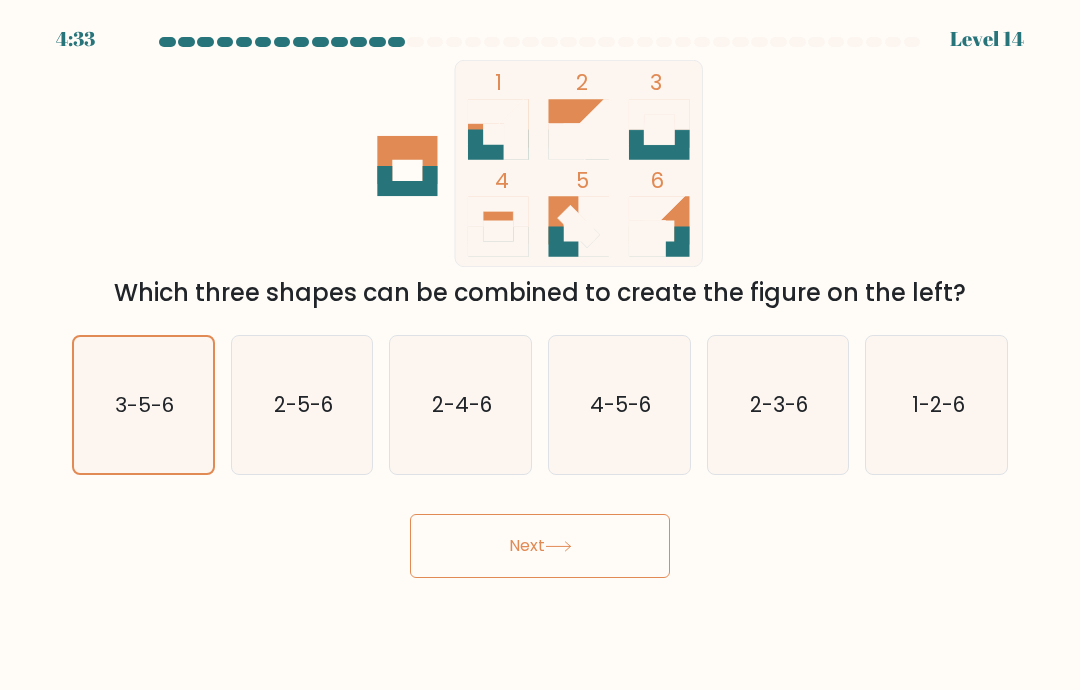 click on "Next" at bounding box center (540, 546) 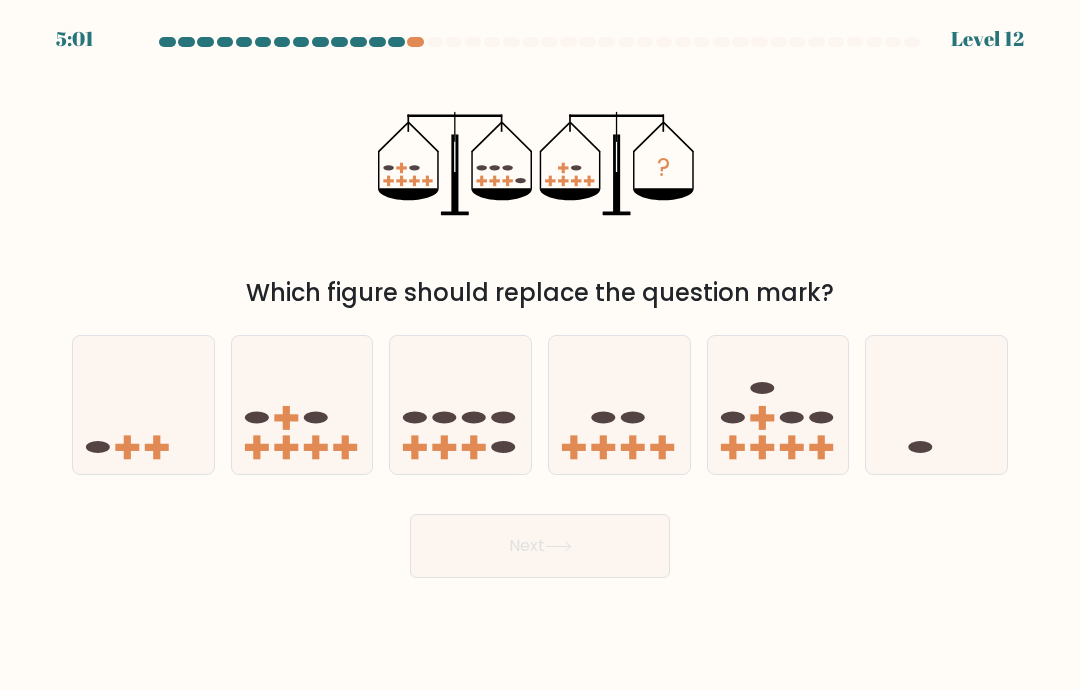 click 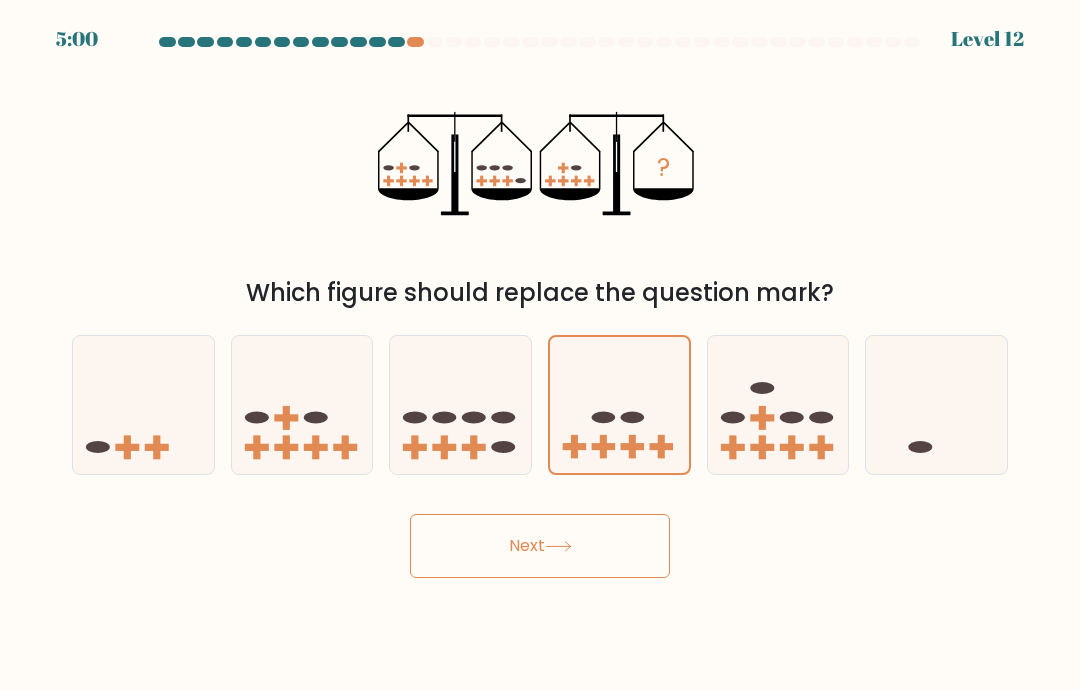 click on "Next" at bounding box center [540, 546] 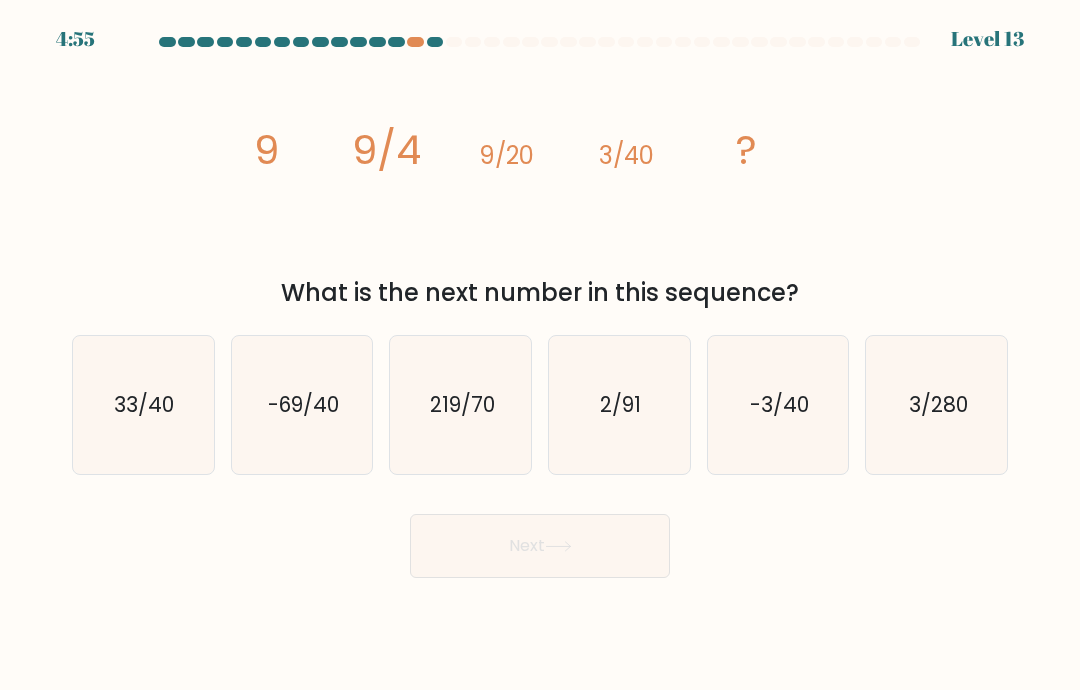 click on "3/280" 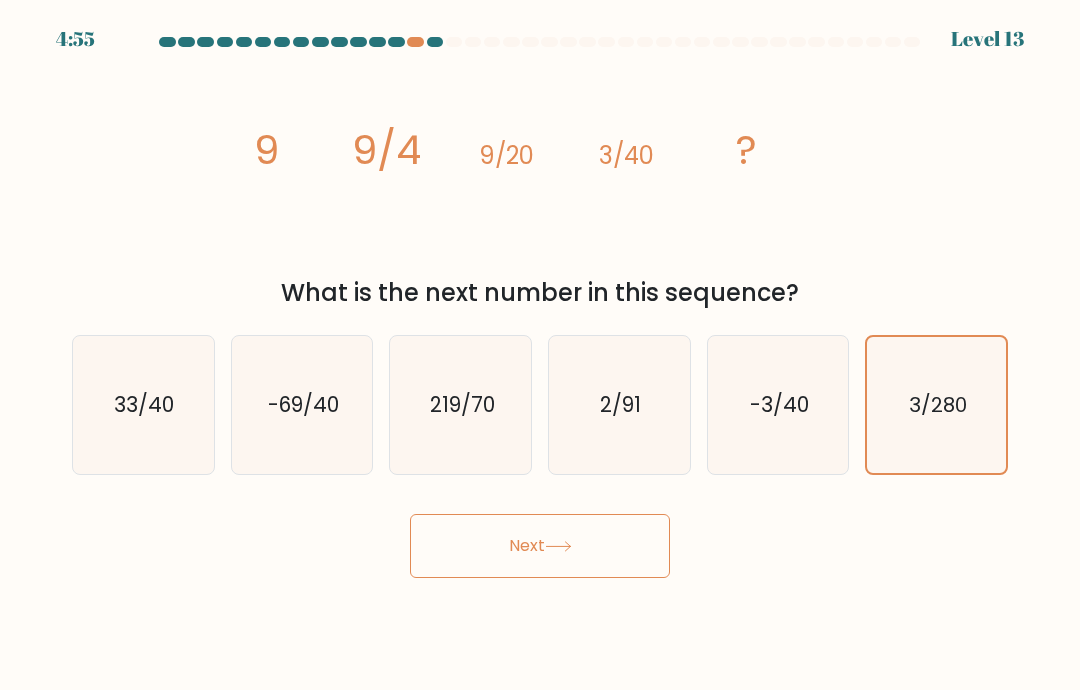 click 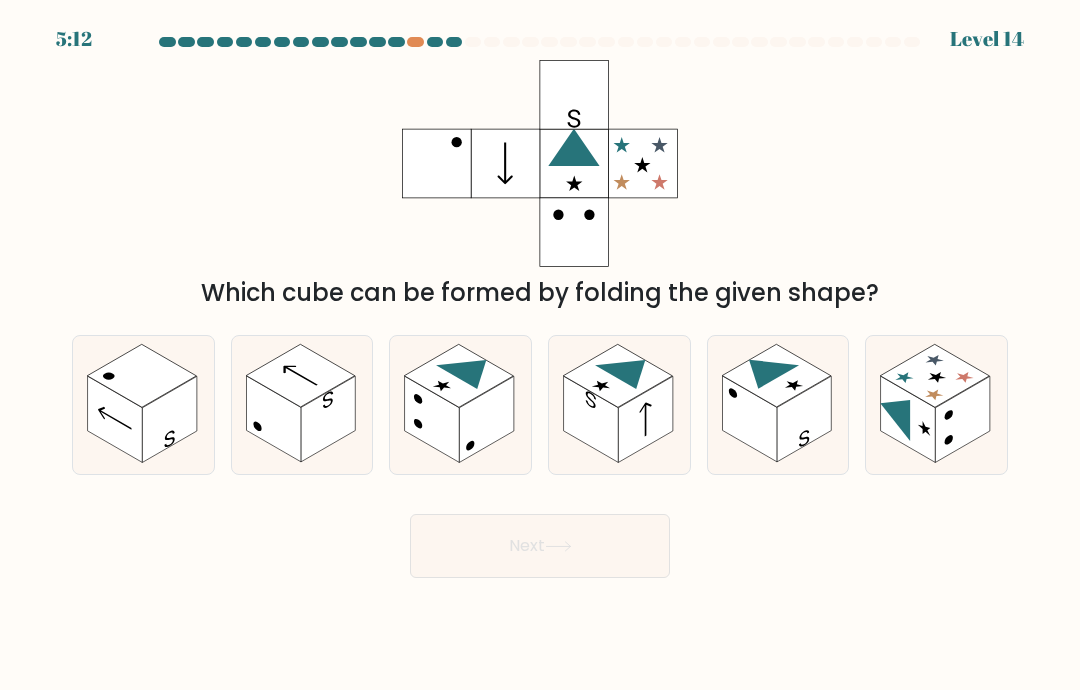 click 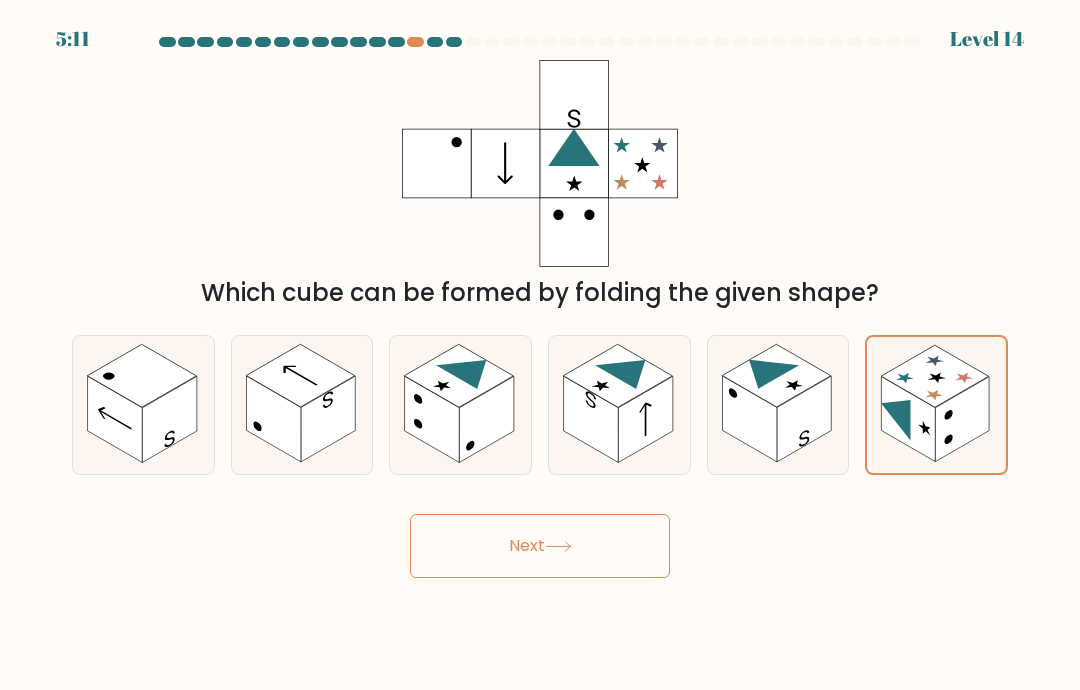 click on "Next" at bounding box center [540, 546] 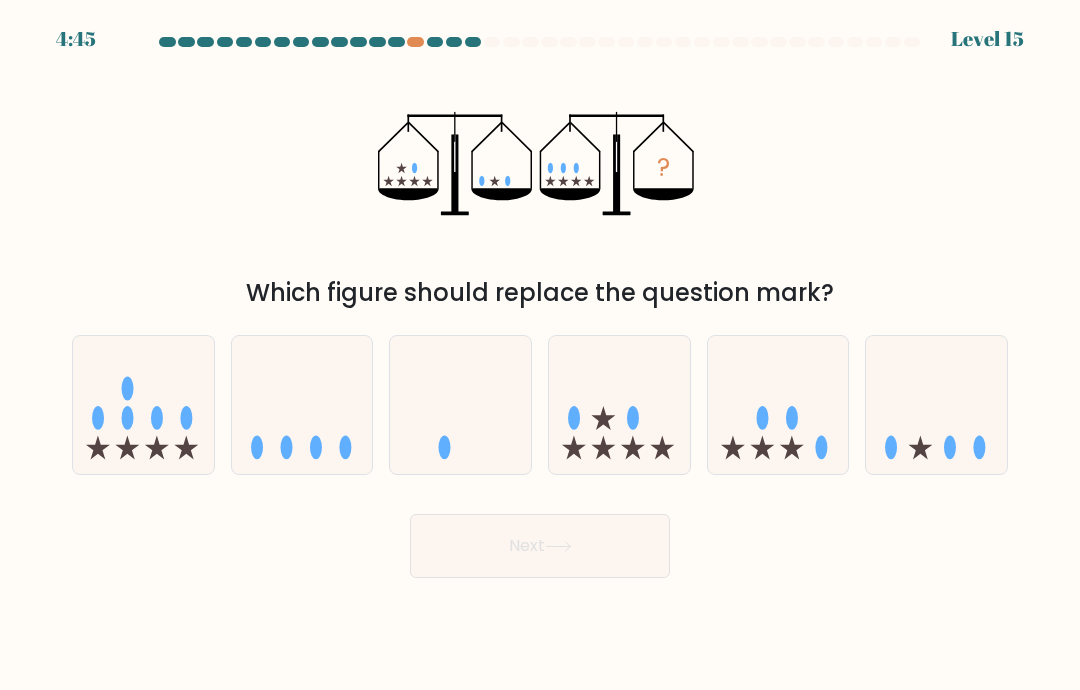 click 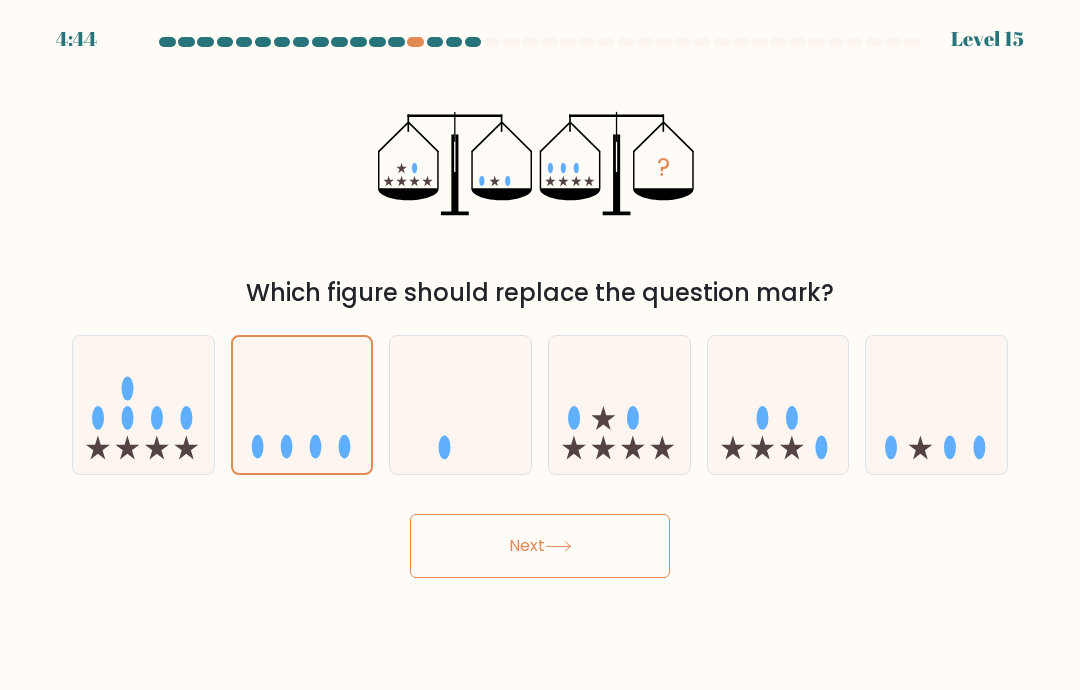 click on "Next" at bounding box center (540, 546) 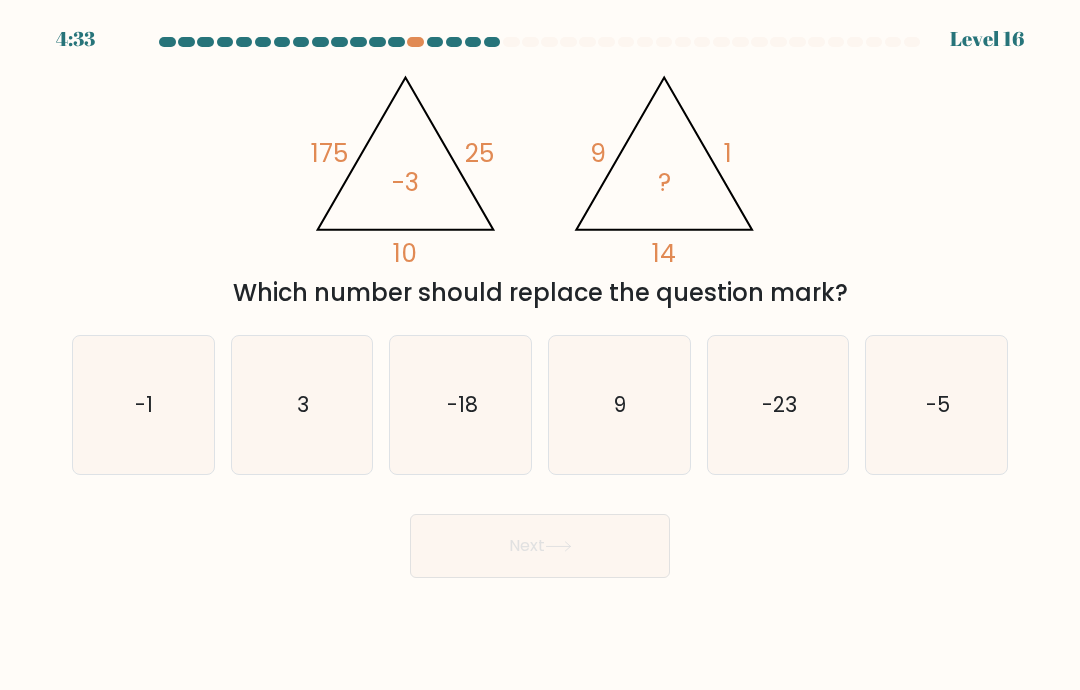 click on "-18" 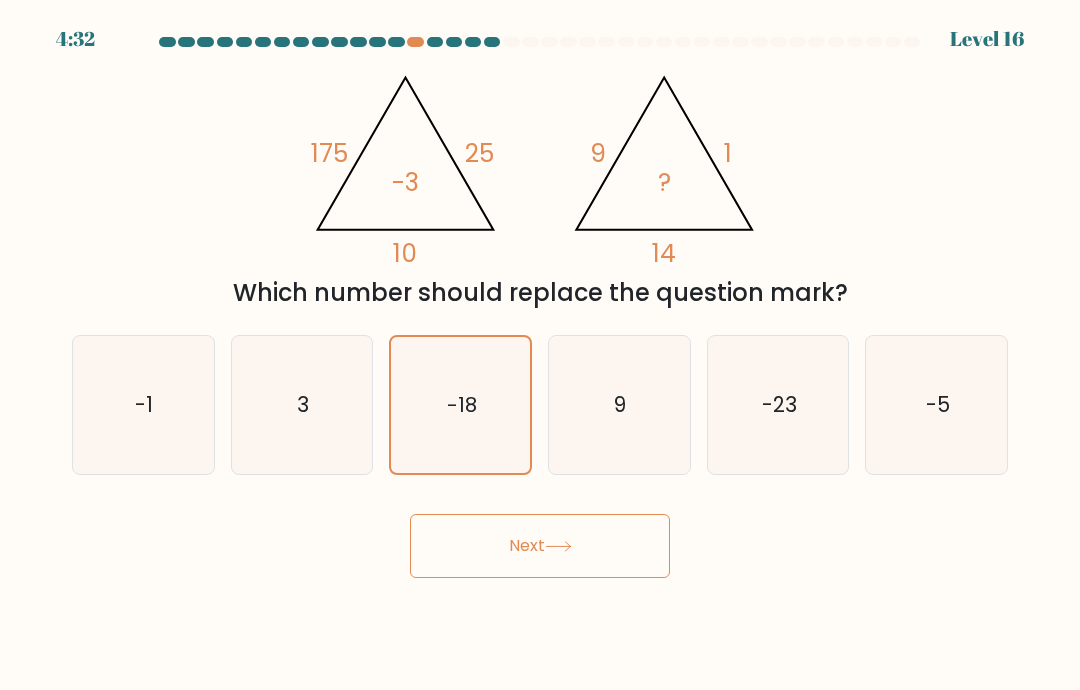 click on "Next" at bounding box center (540, 546) 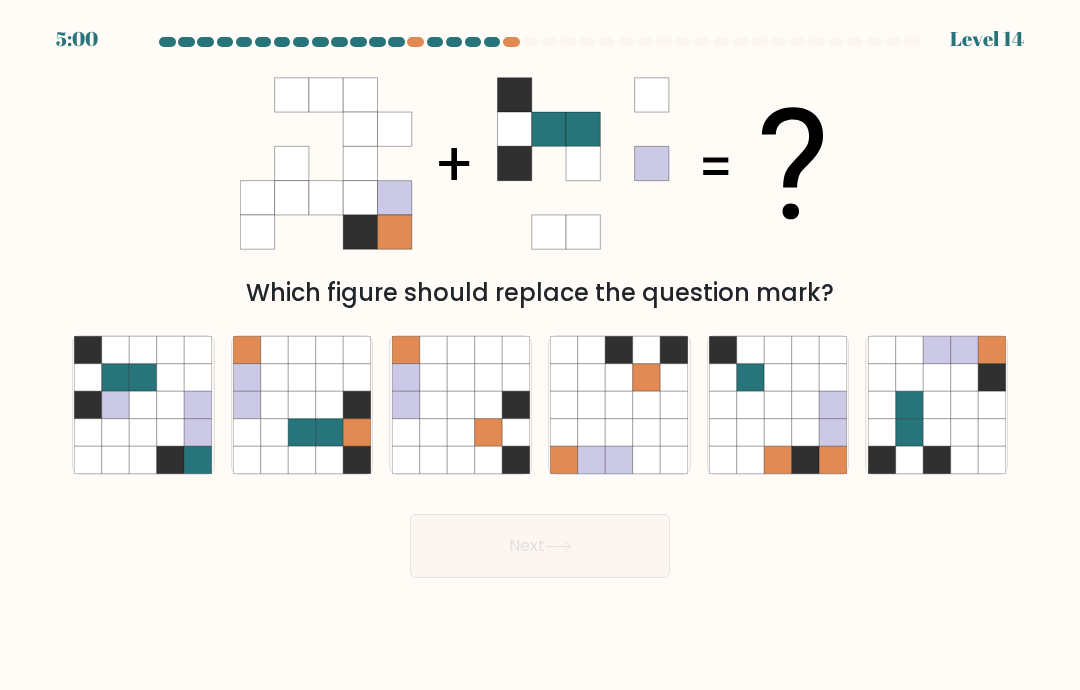 click 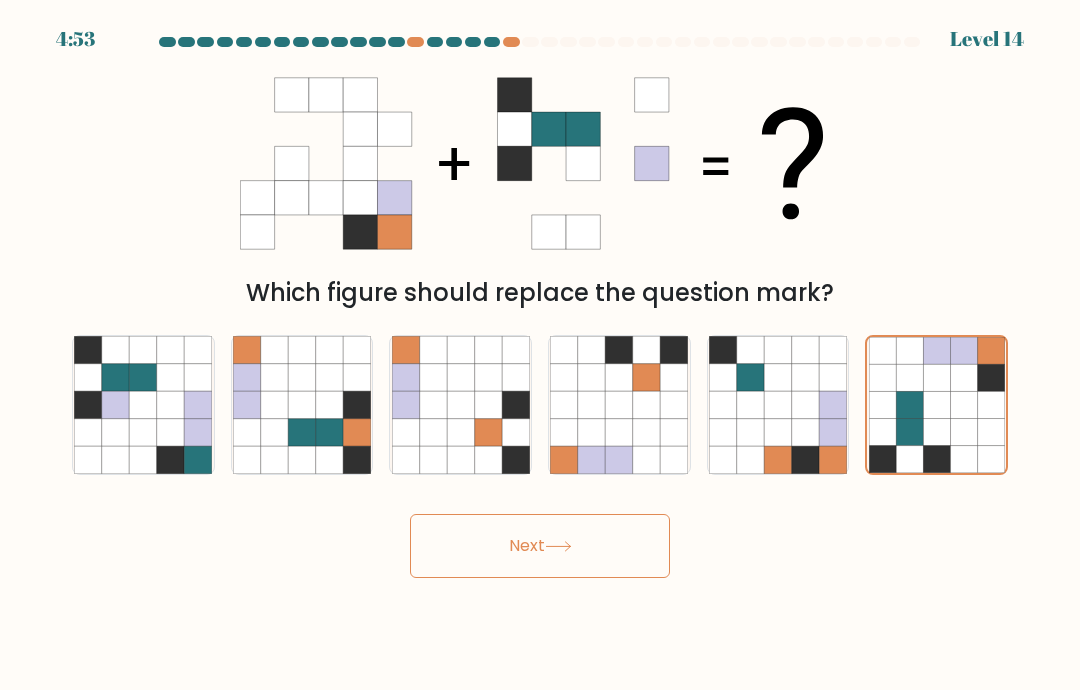 click on "Next" at bounding box center (540, 546) 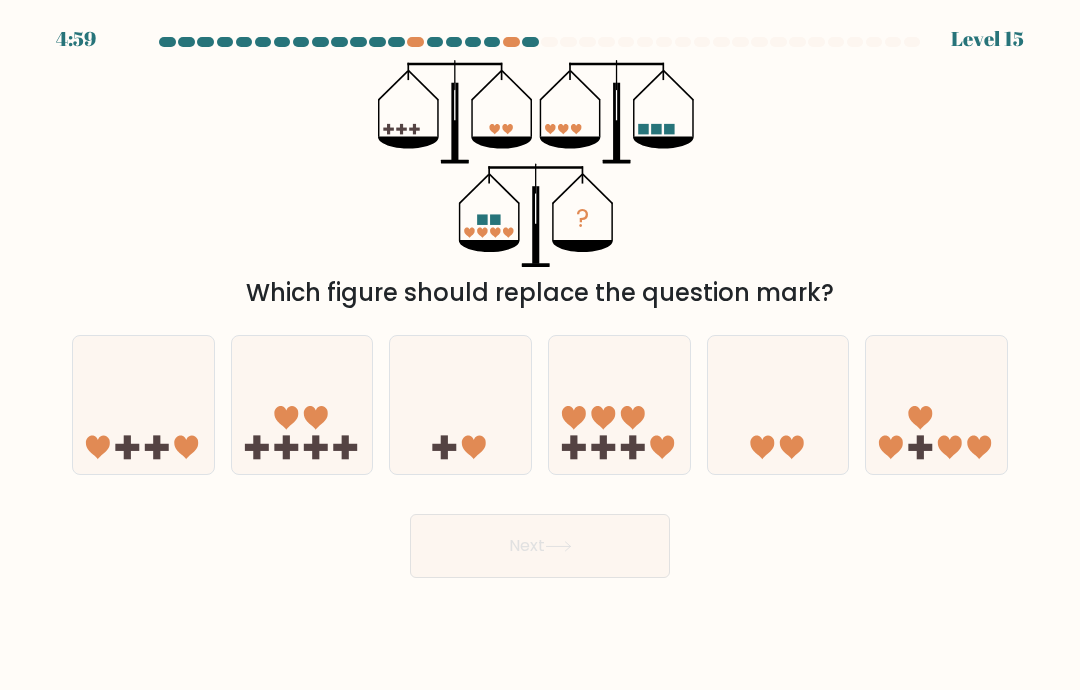 click 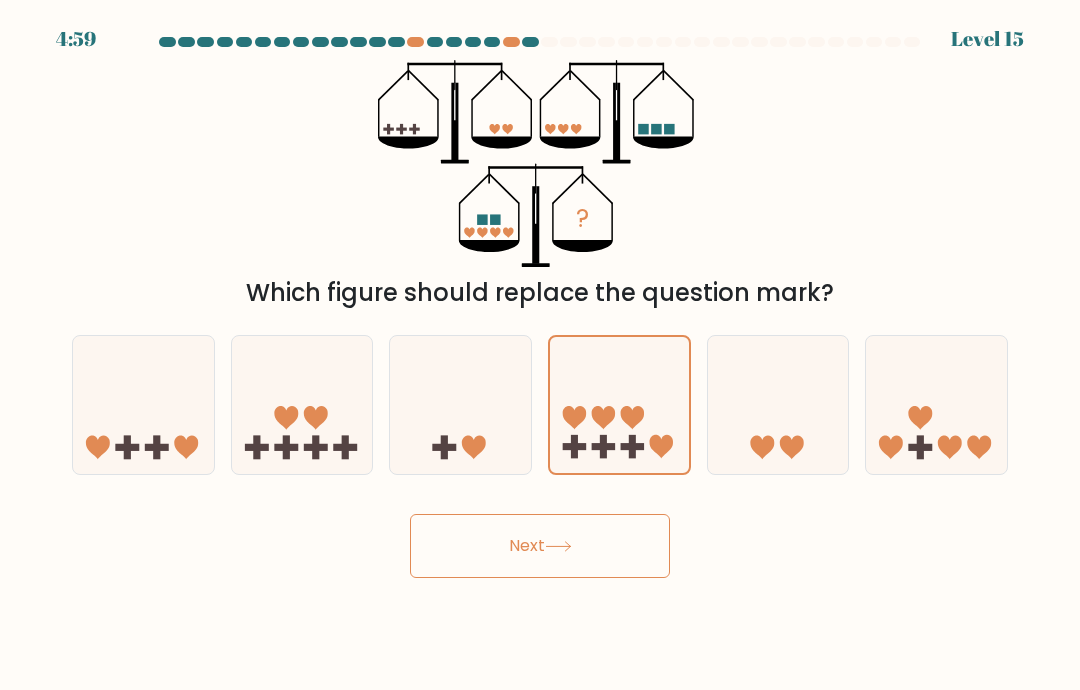 click 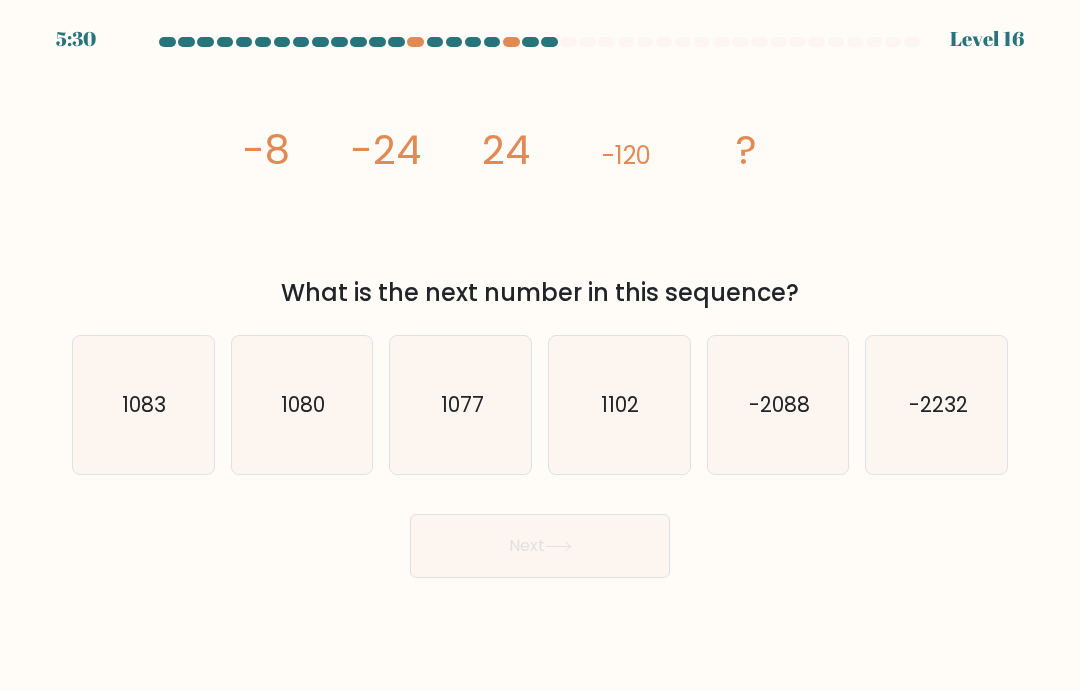 click on "1080" 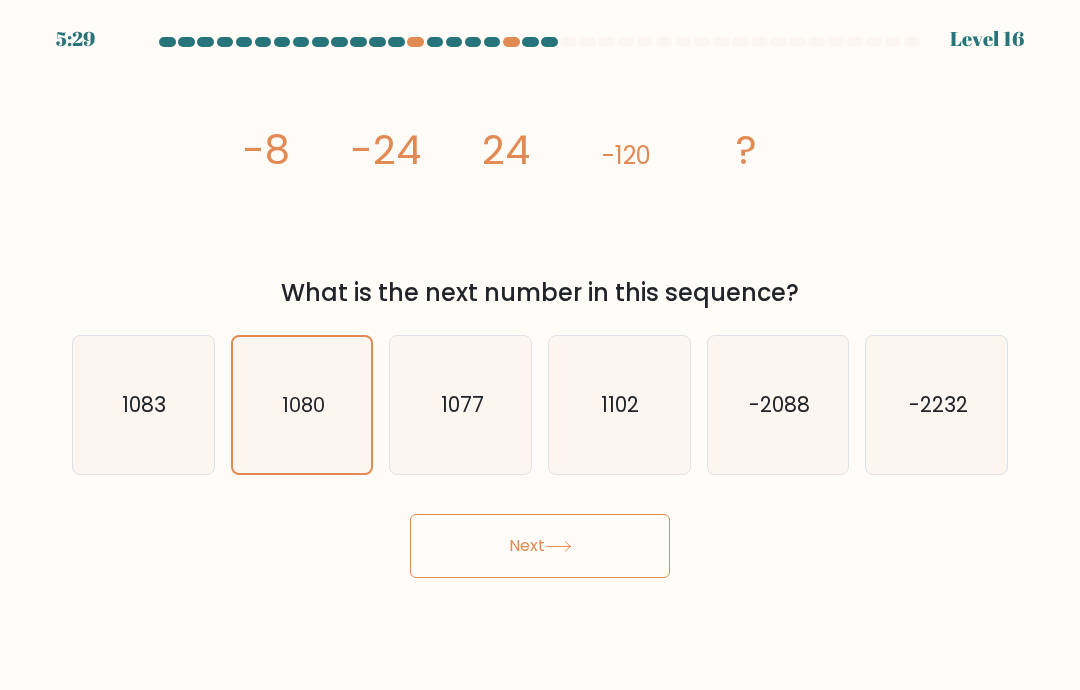 click on "Next" at bounding box center [540, 546] 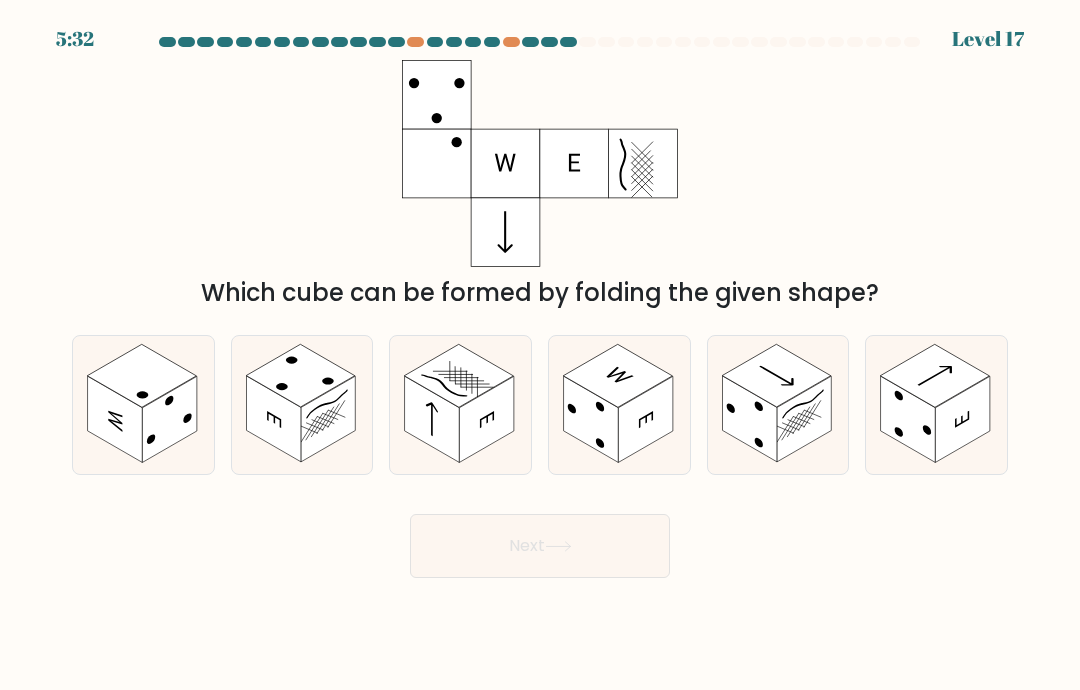 click 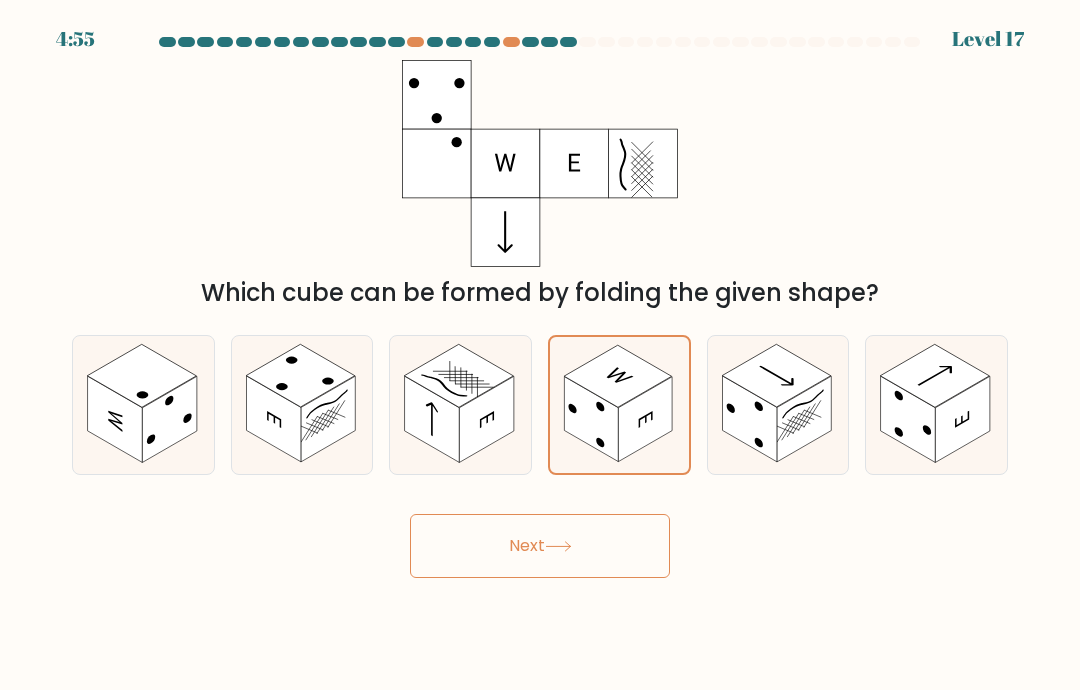 click 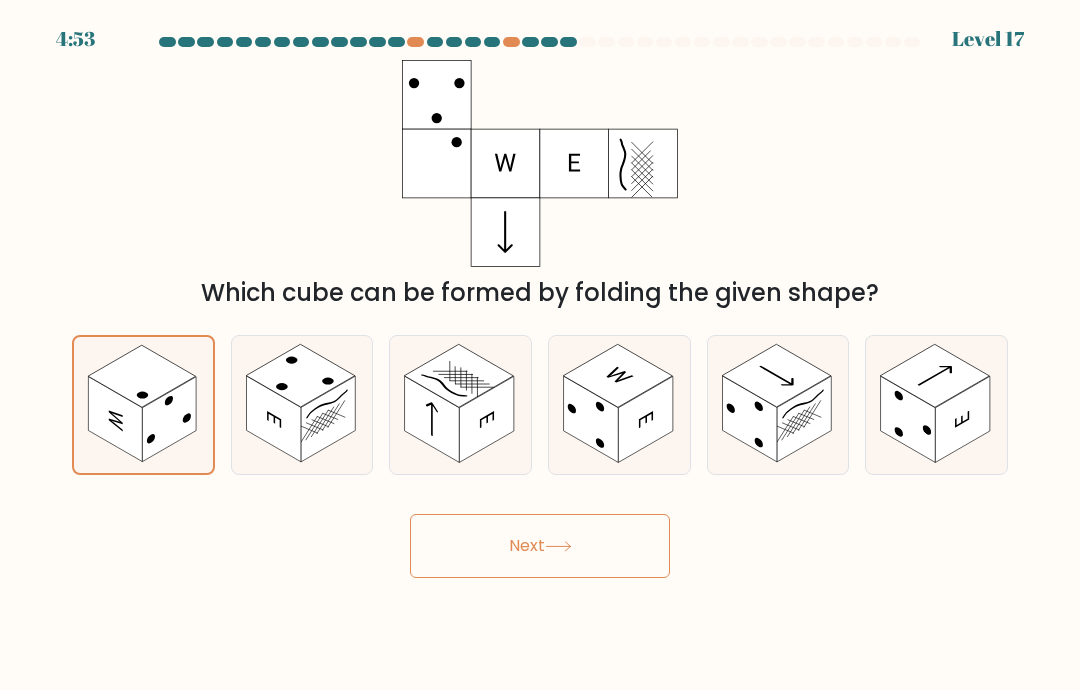 click on "Next" at bounding box center (540, 546) 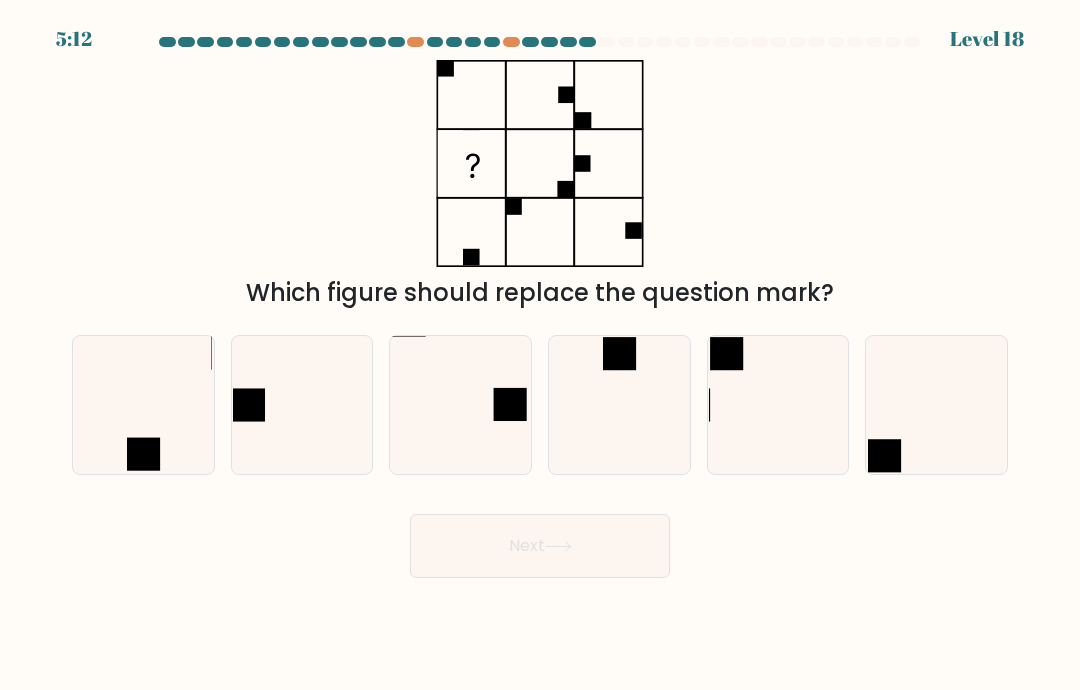 click 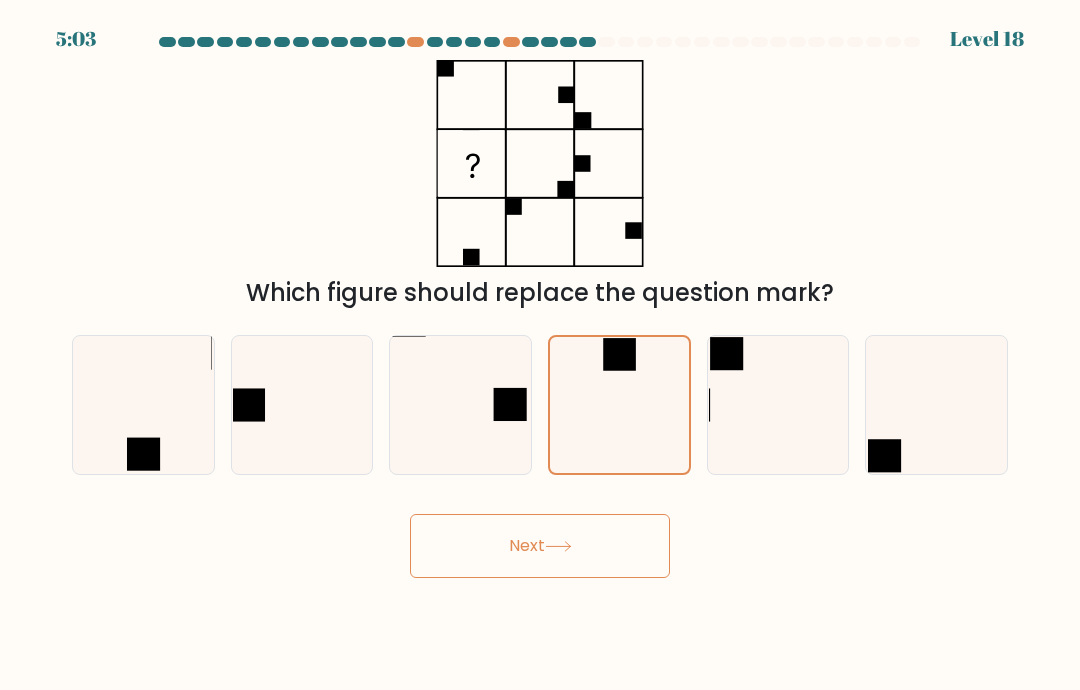 click 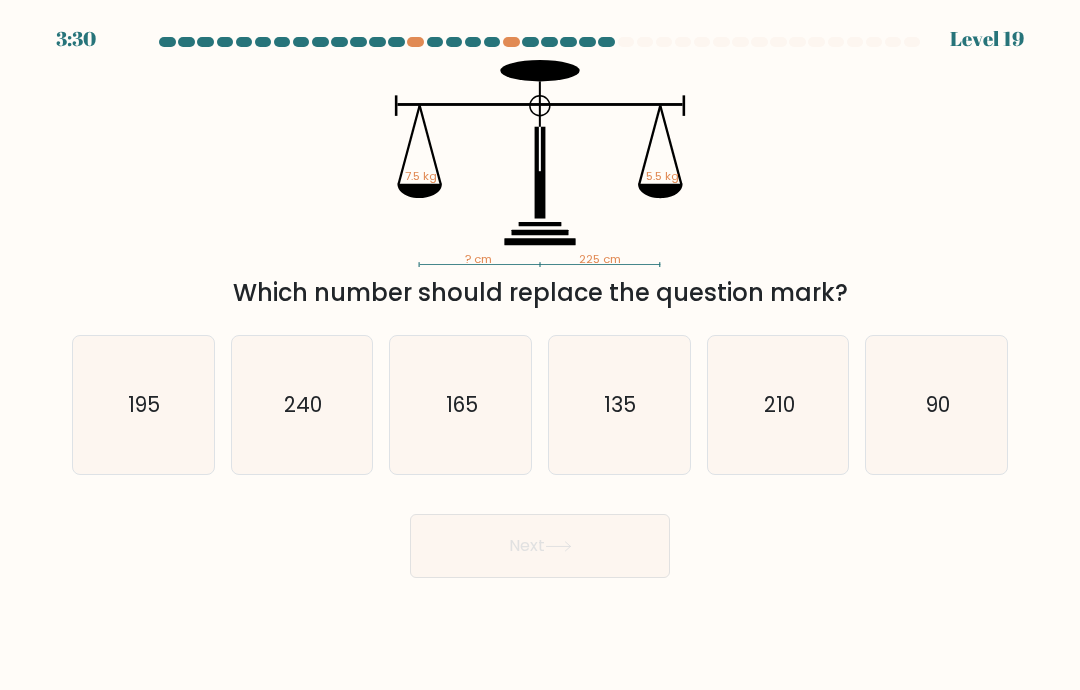click on "165" 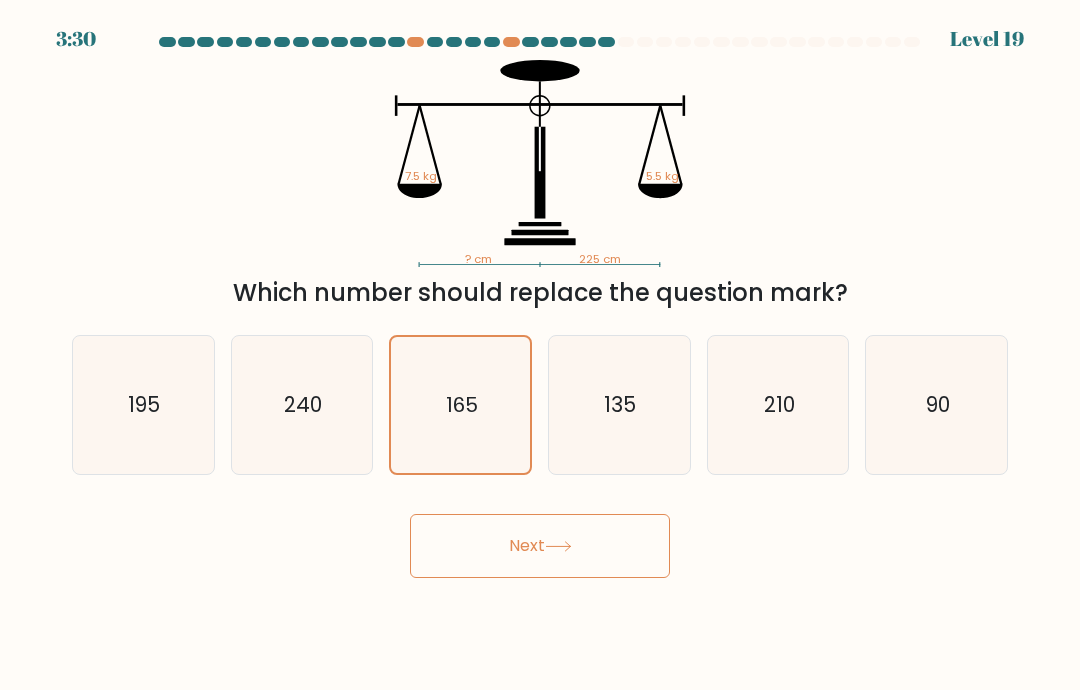 click 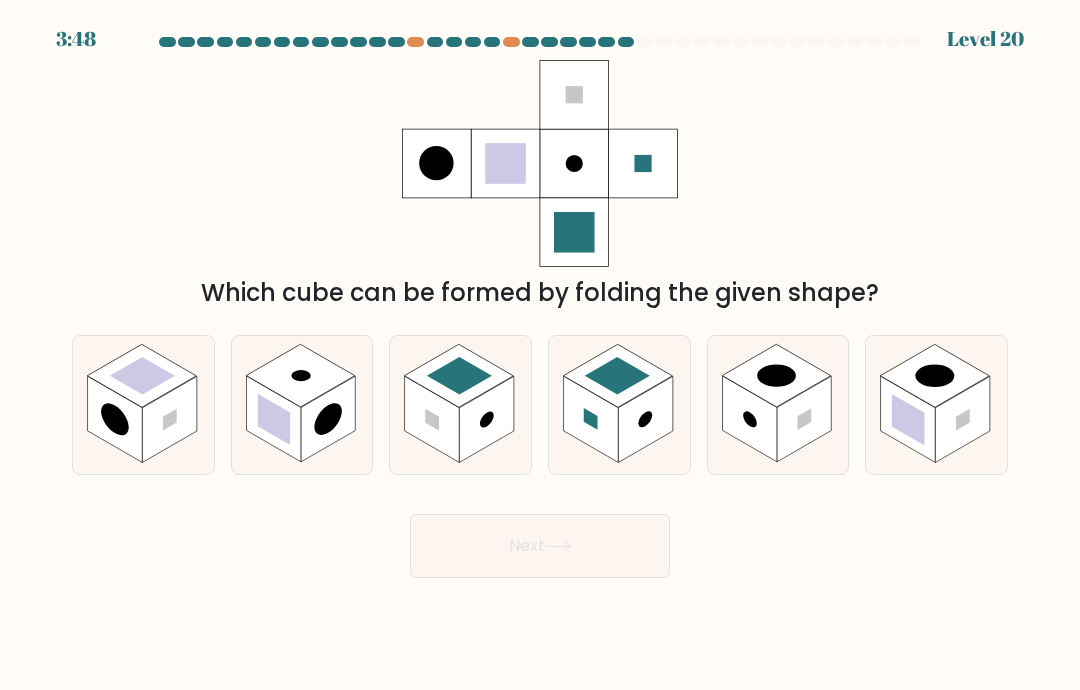 click 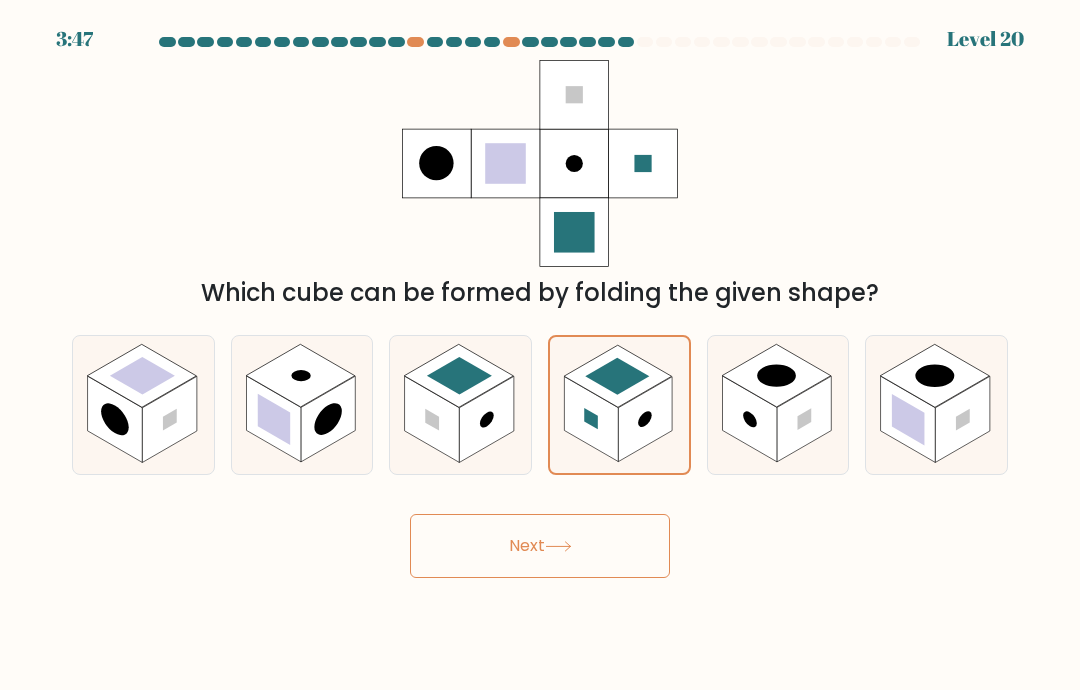 click 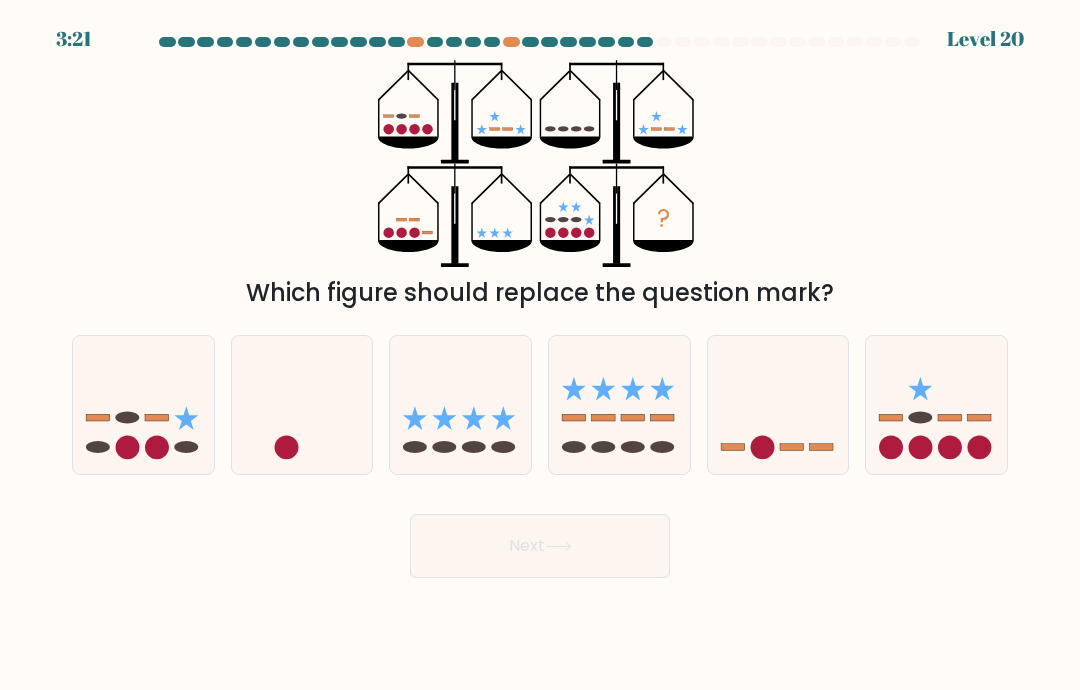 click 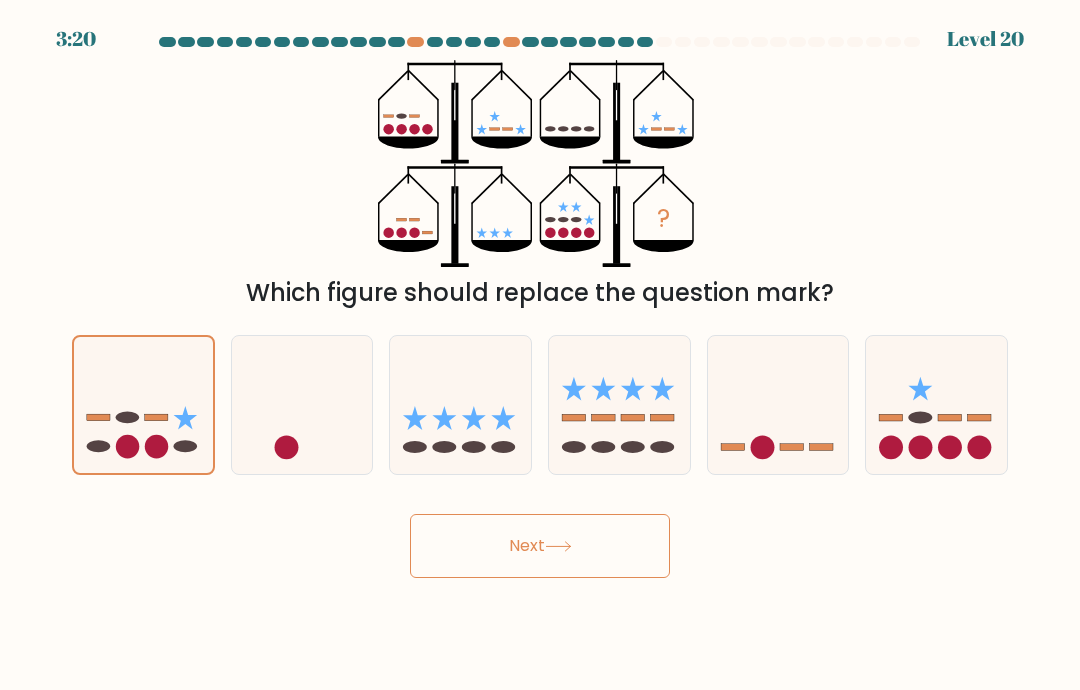 click on "Next" at bounding box center (540, 546) 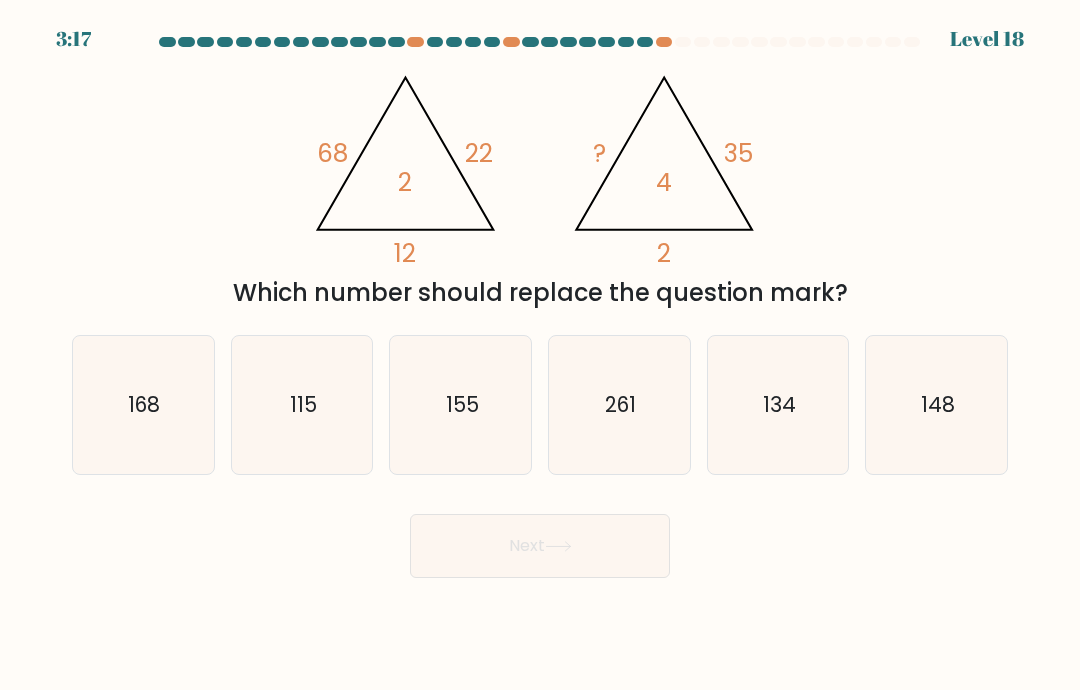 click on "168" 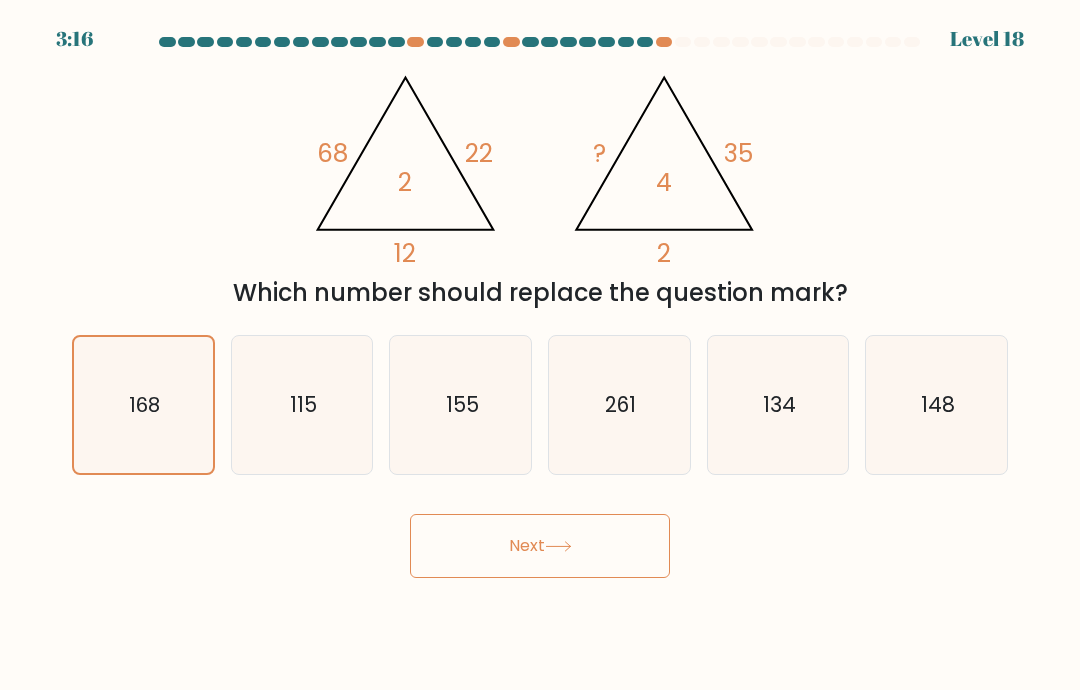 click on "Next" at bounding box center (540, 546) 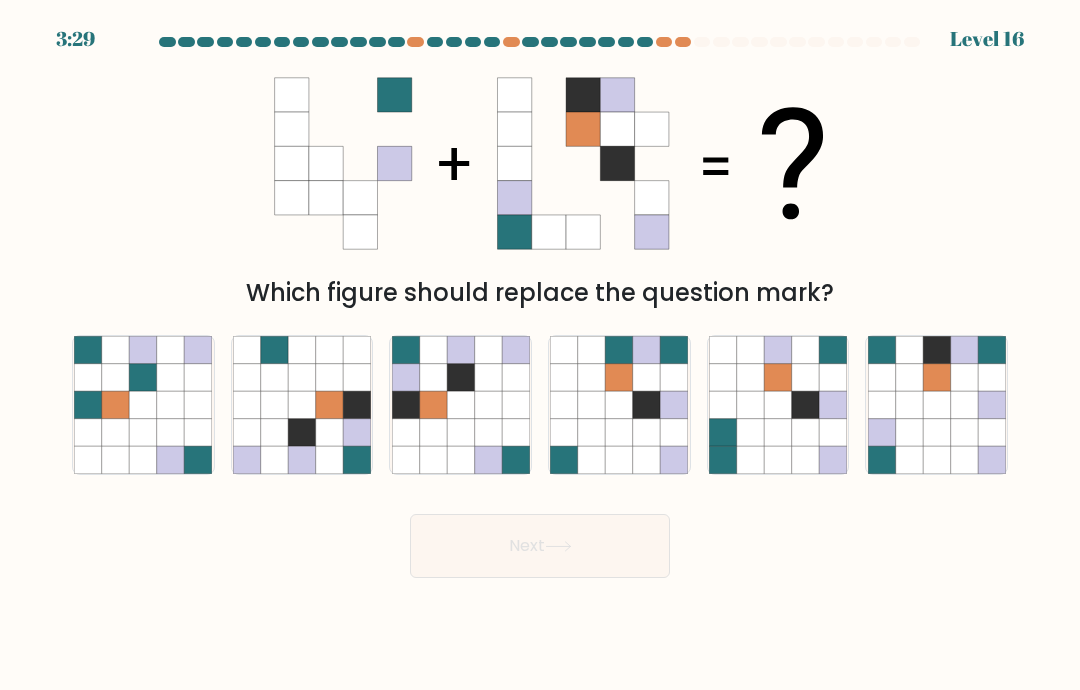 click 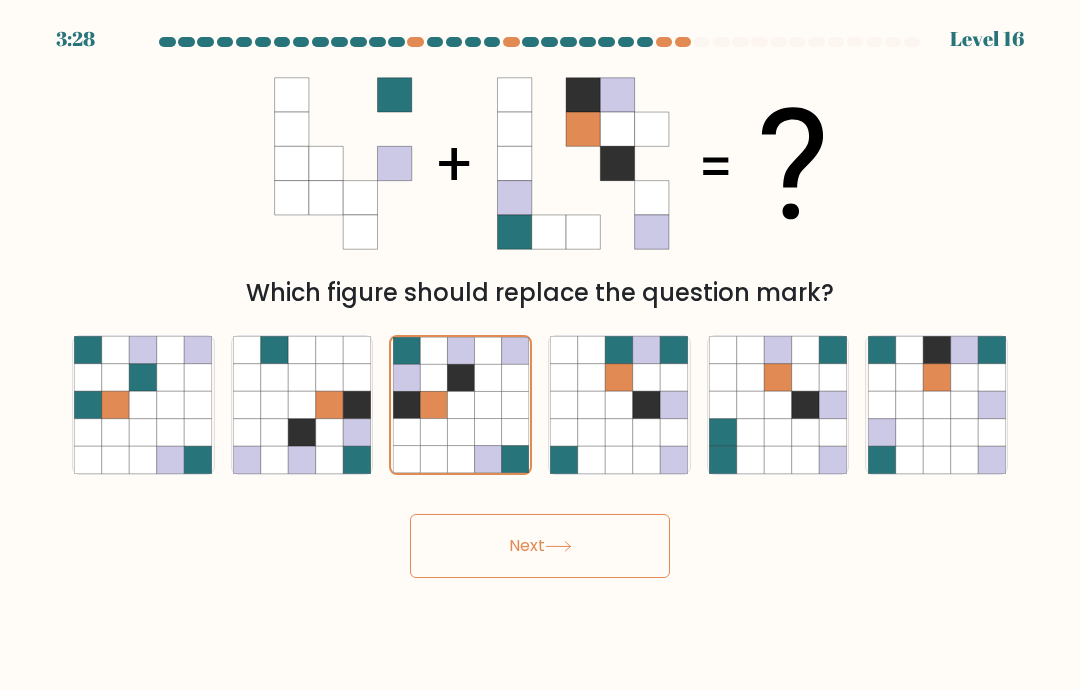 click on "Next" at bounding box center [540, 546] 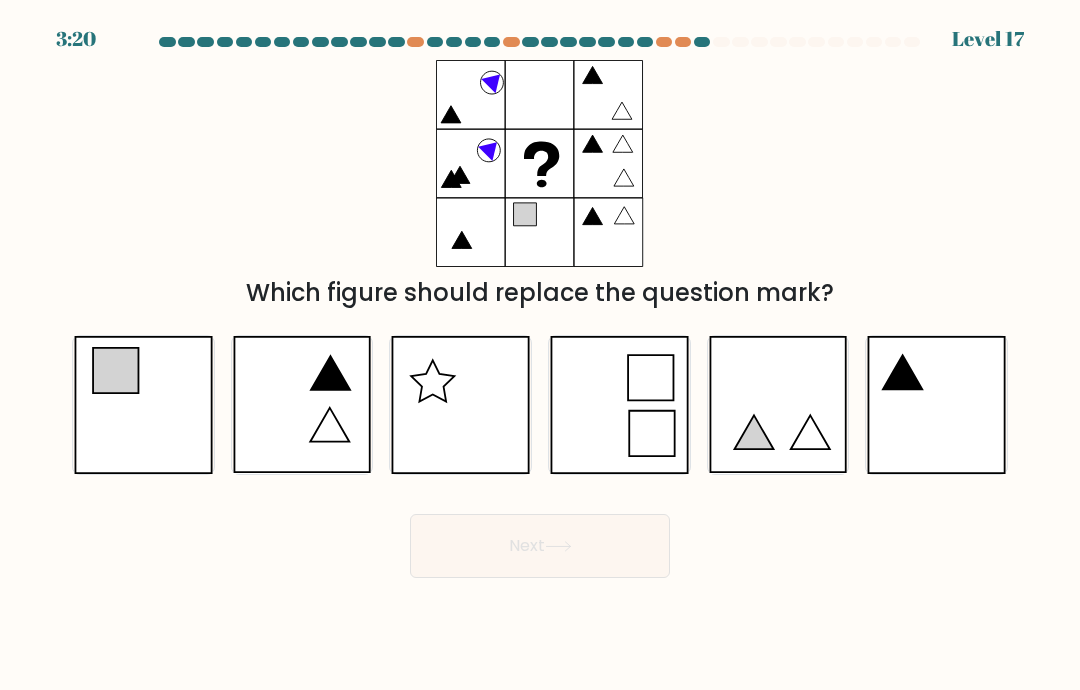 click 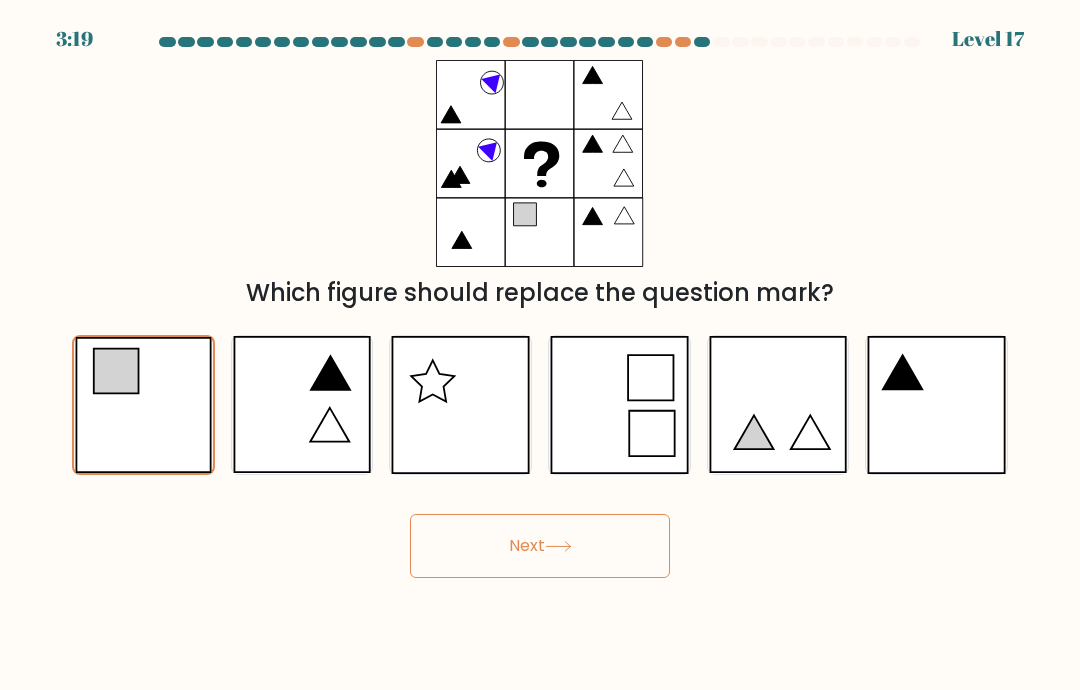 click 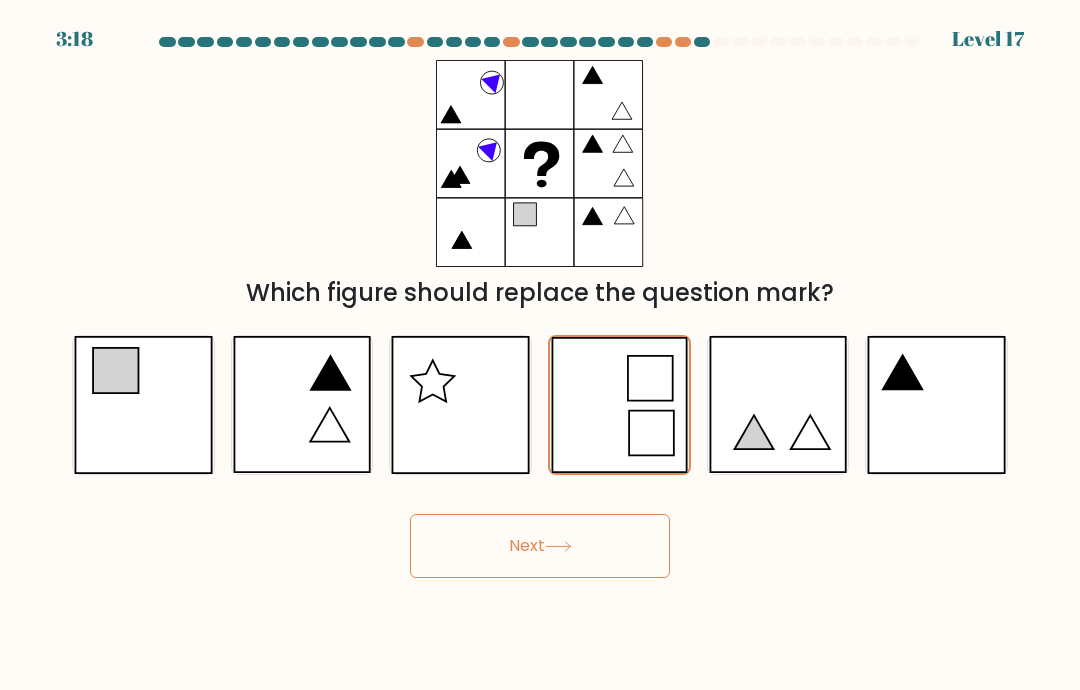 click on "Next" at bounding box center [540, 546] 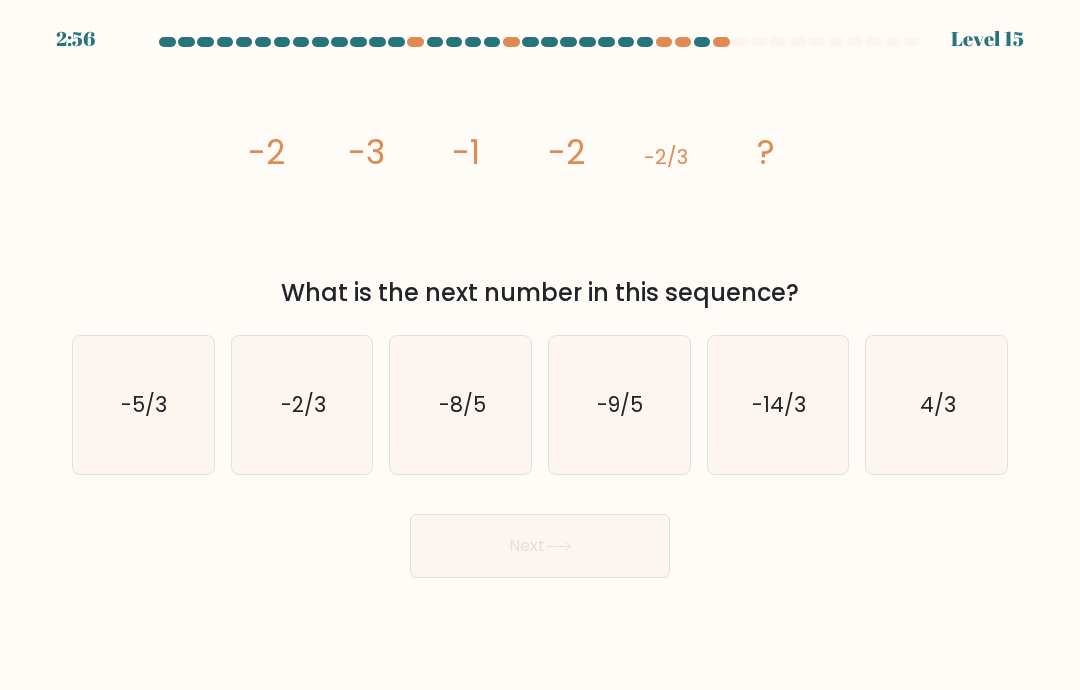 click on "-2/3" 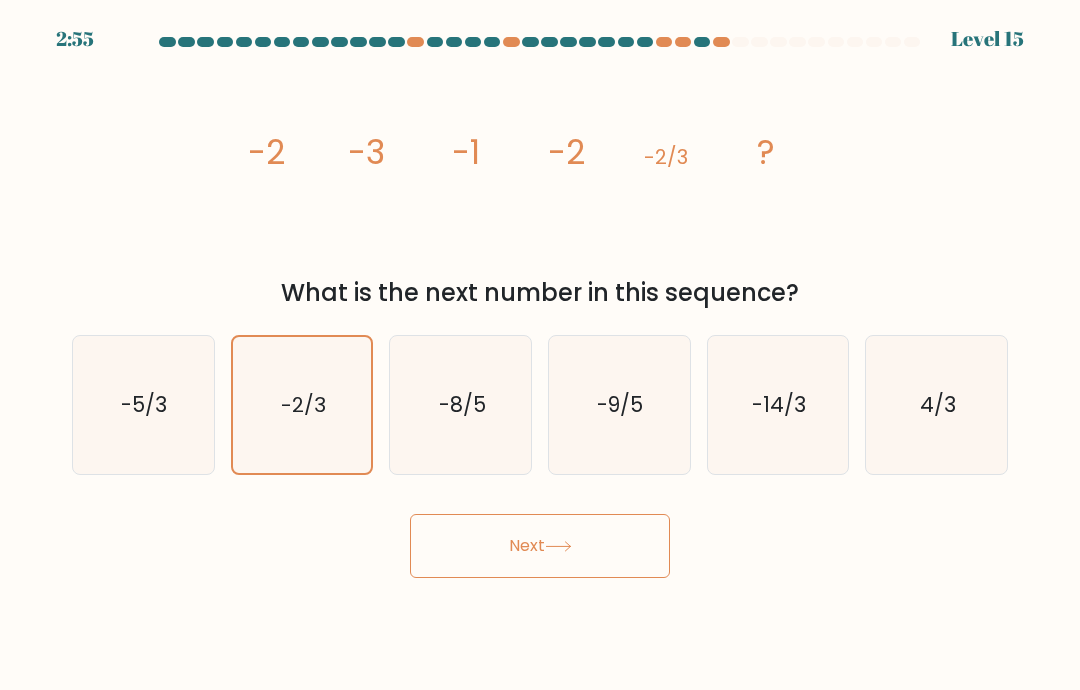 click on "Next" at bounding box center [540, 546] 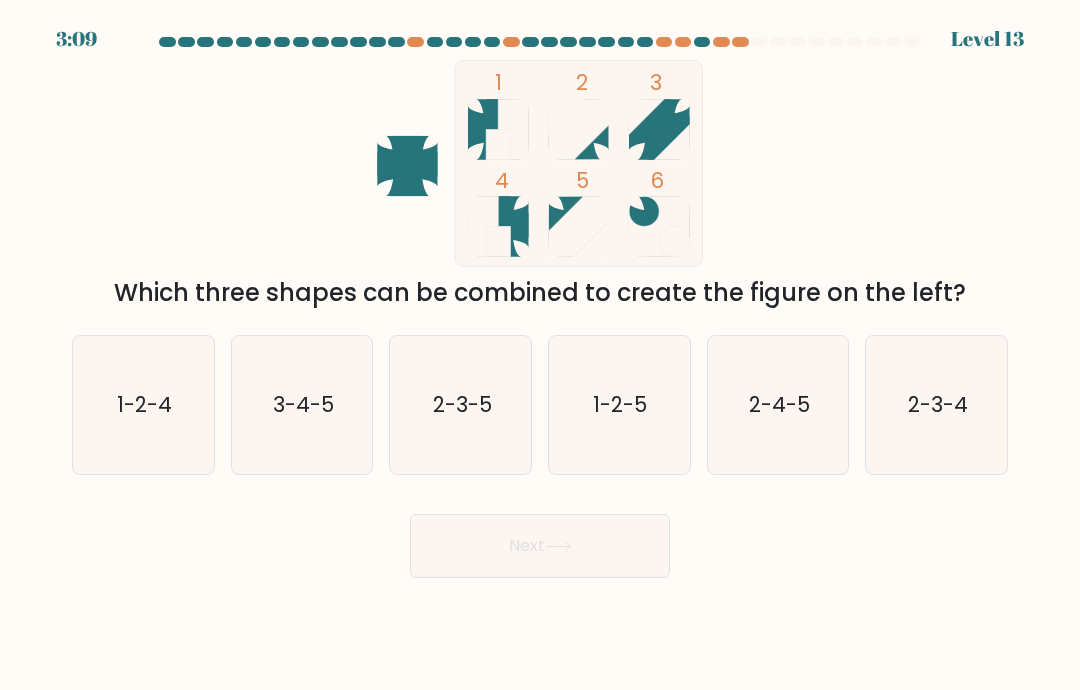 click on "2-3-5" 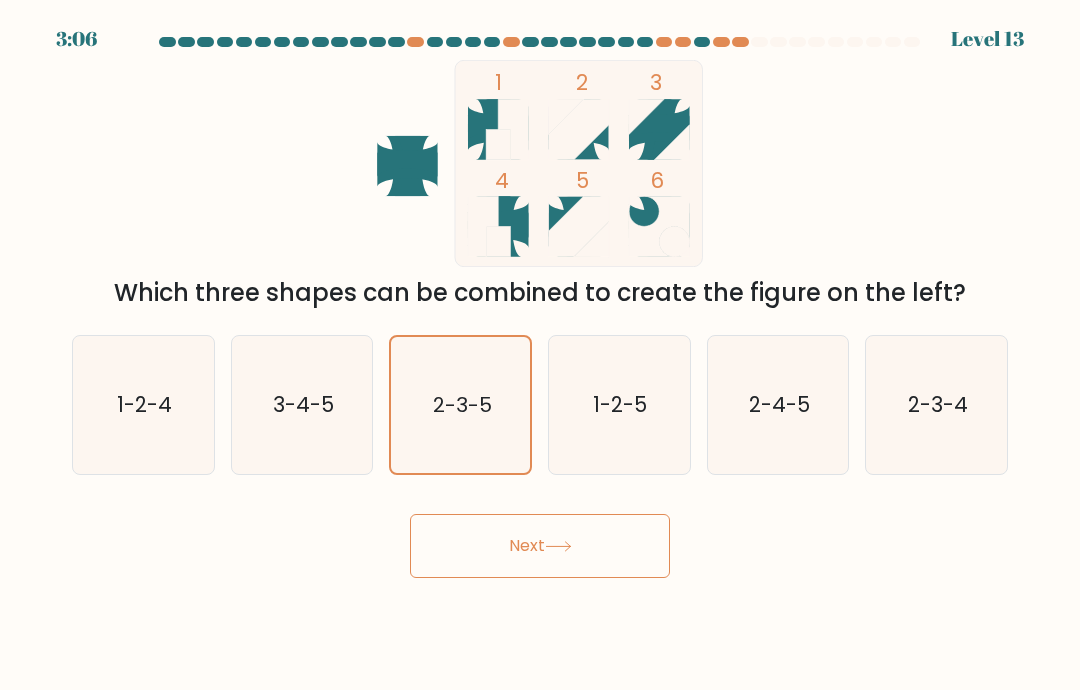 click on "Next" at bounding box center (540, 546) 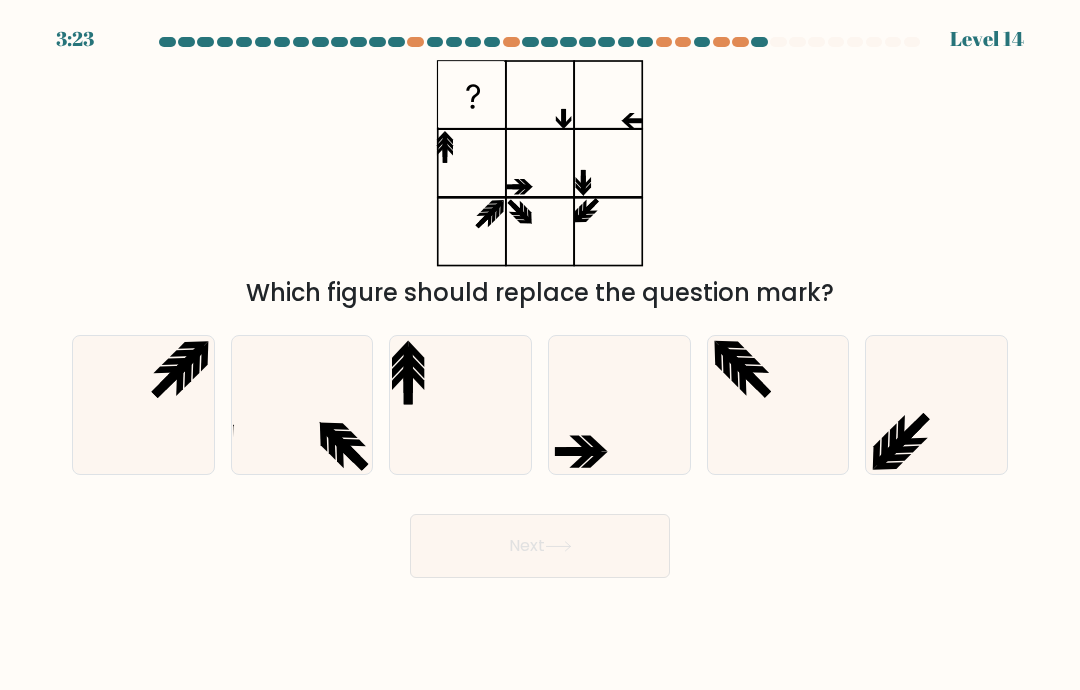 click 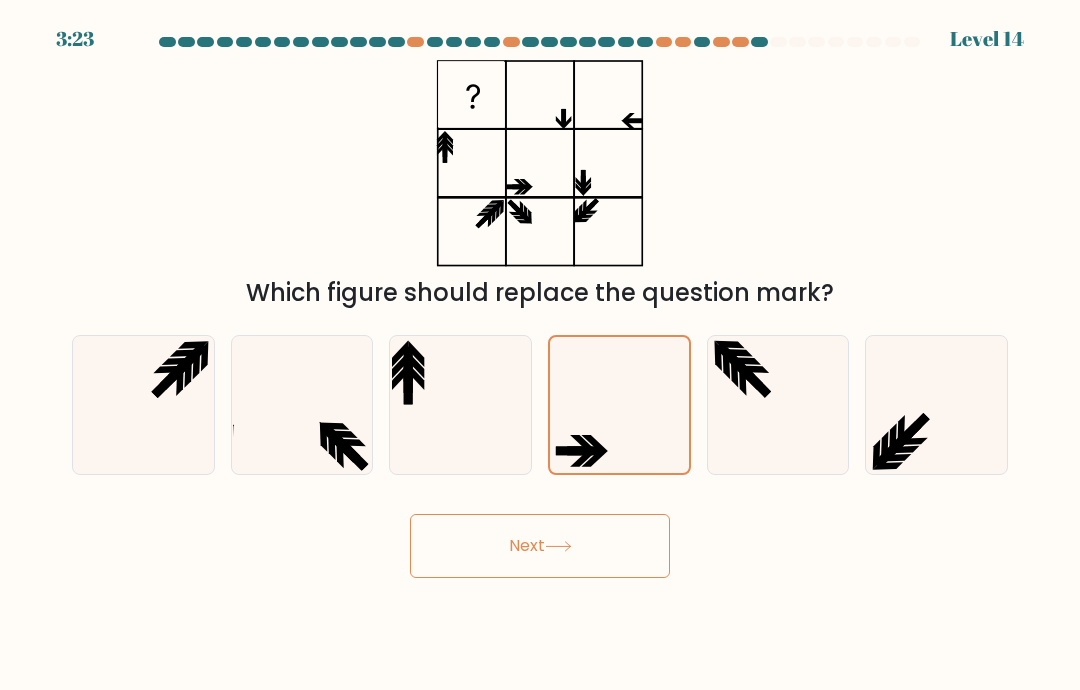 click on "Next" at bounding box center (540, 546) 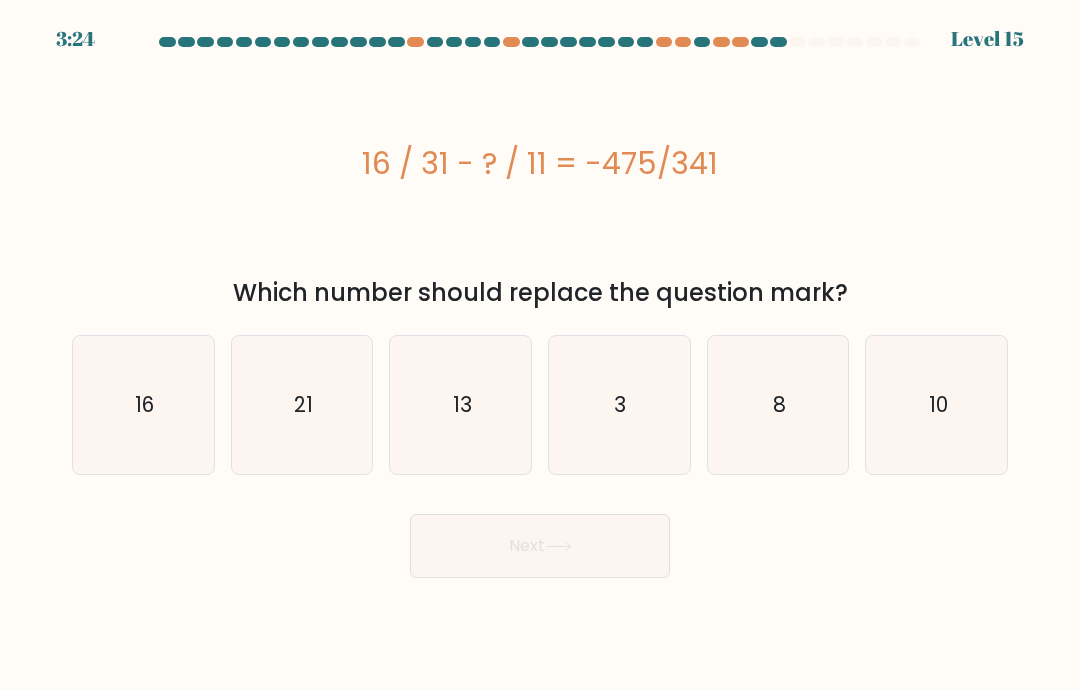 click on "13" 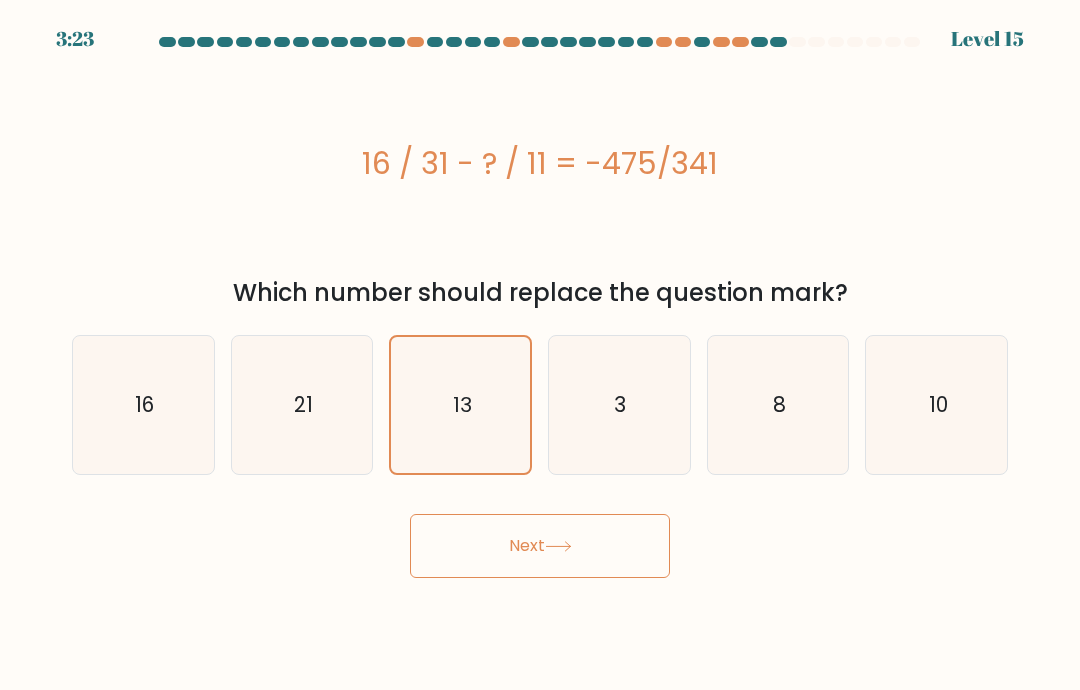 click on "Next" at bounding box center [540, 546] 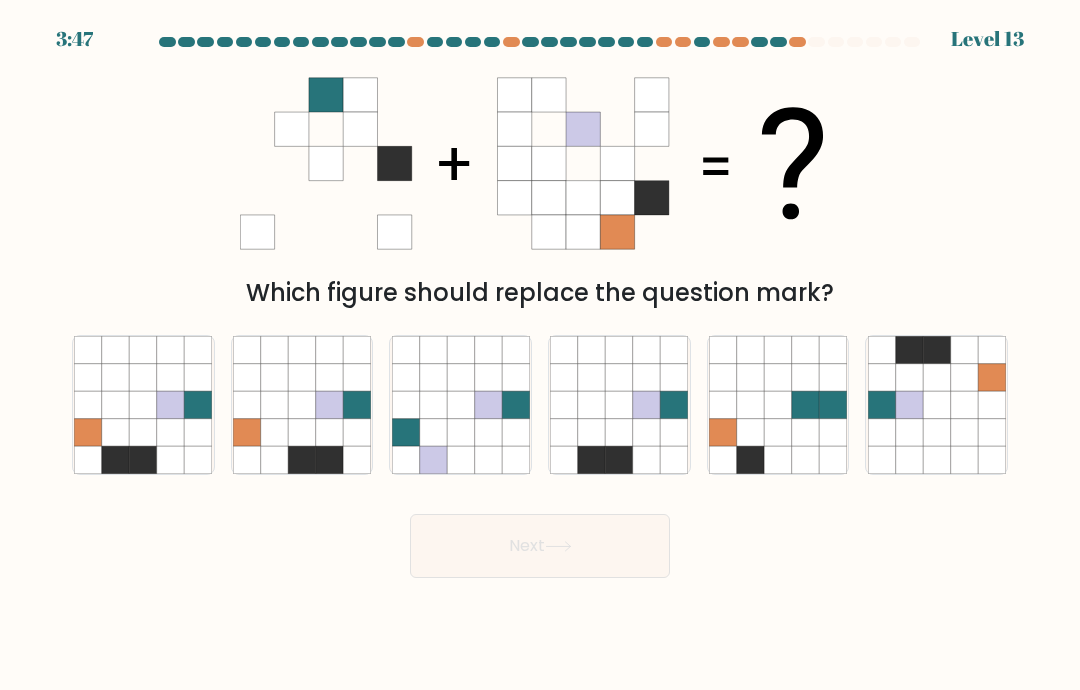 click 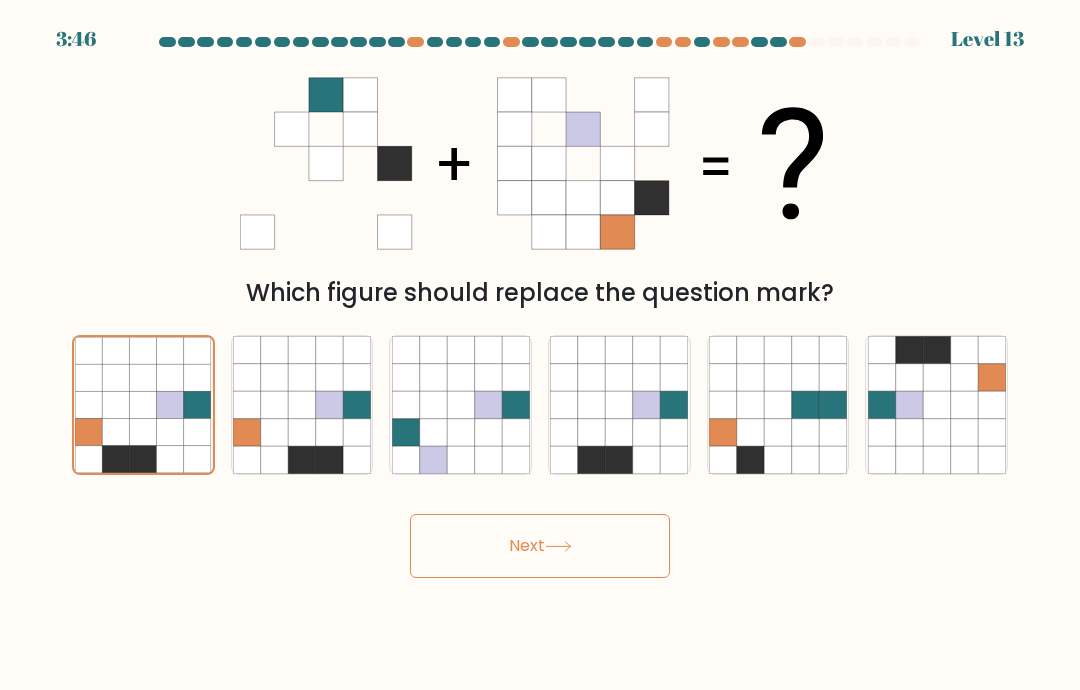 click on "Next" at bounding box center [540, 546] 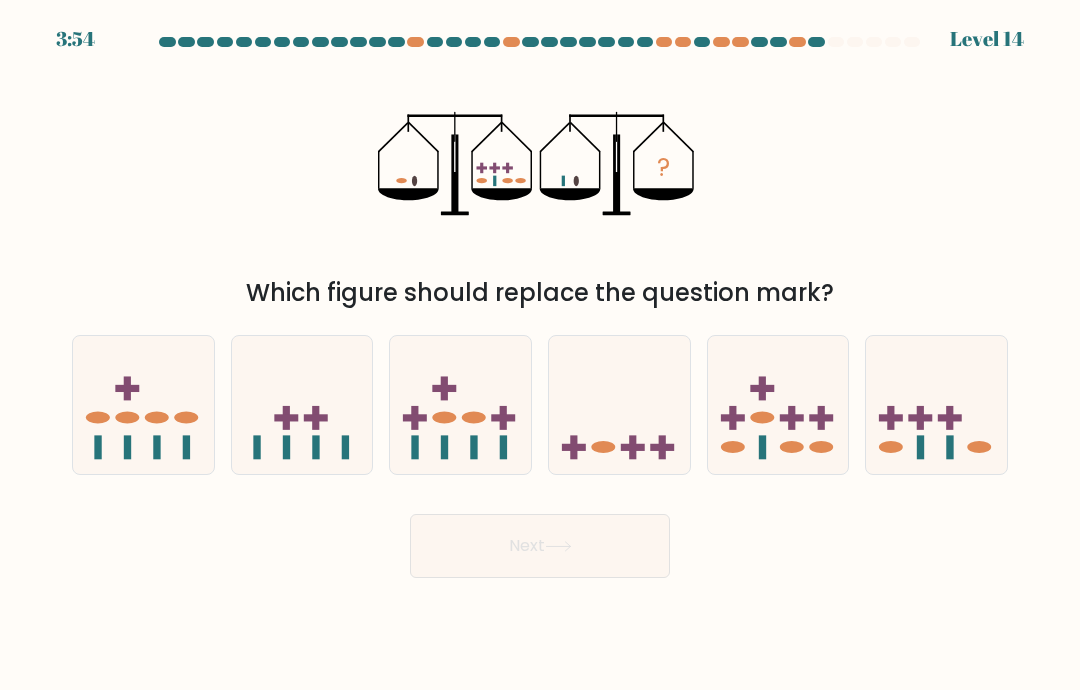 click 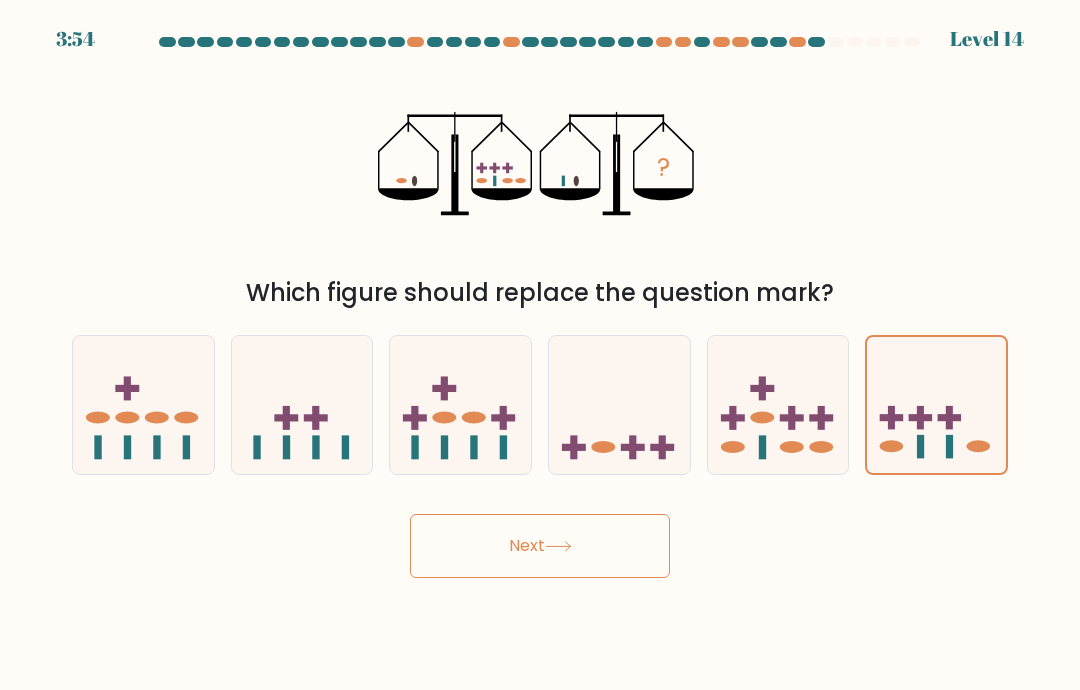 click on "Next" at bounding box center (540, 546) 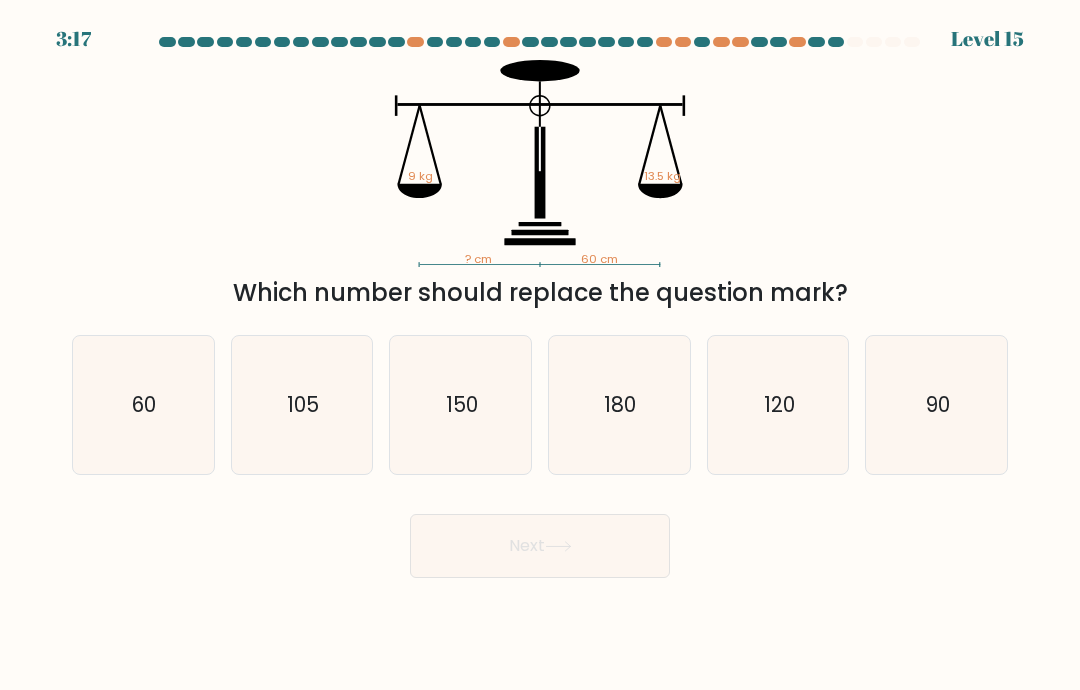 click on "105" 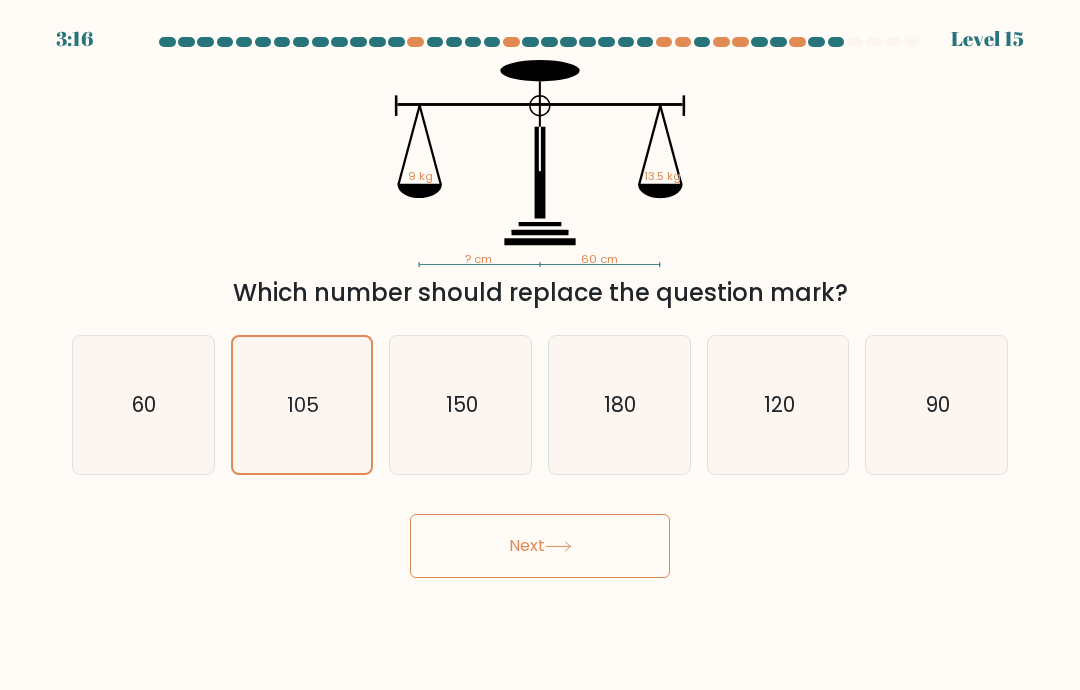 click on "Next" at bounding box center (540, 546) 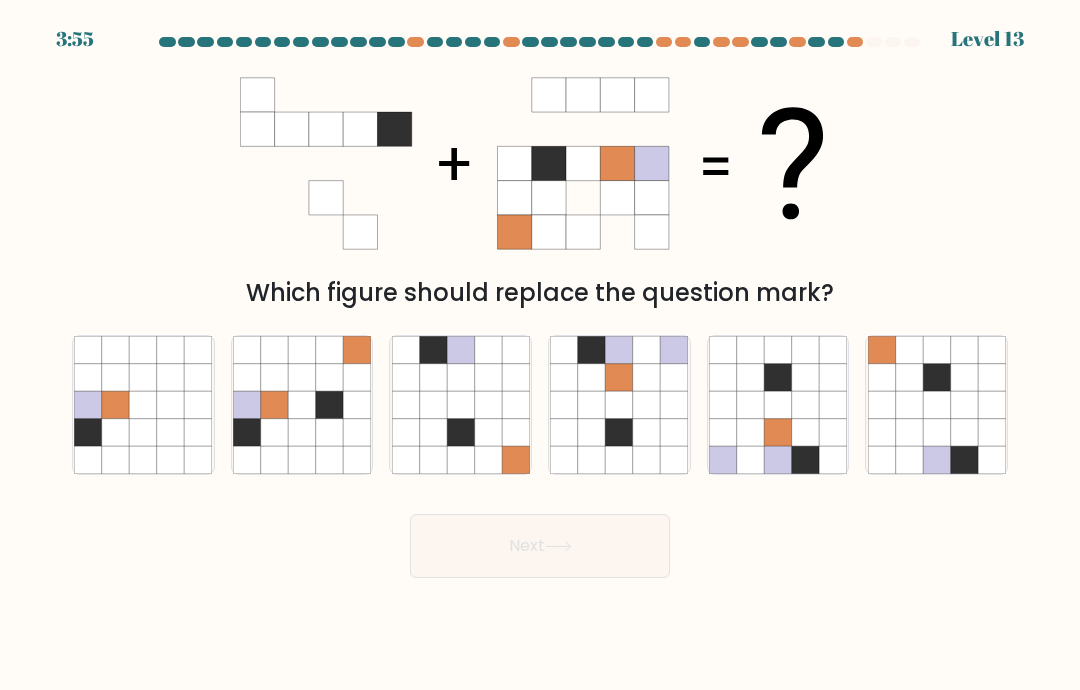 click at bounding box center [540, 307] 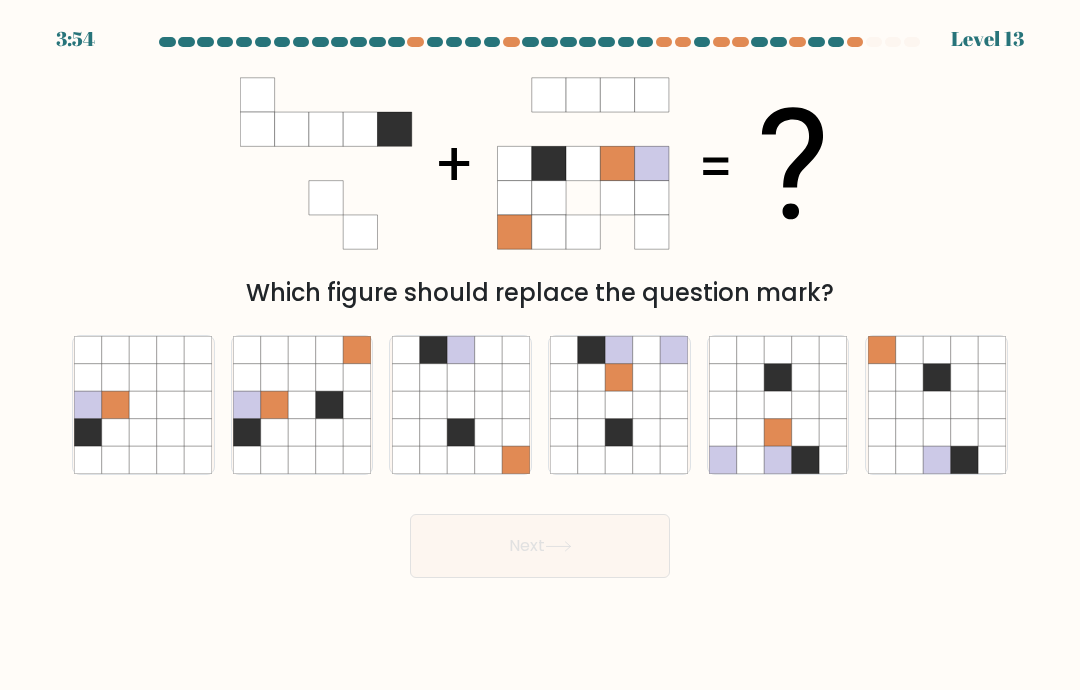 click at bounding box center (855, 42) 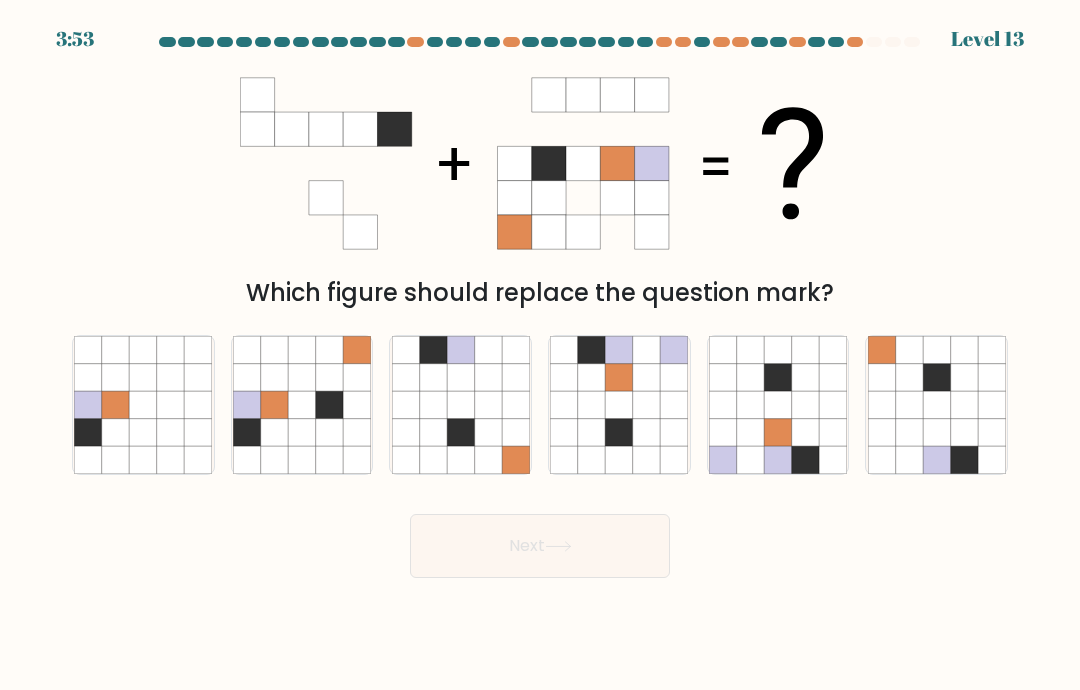 click at bounding box center (540, 46) 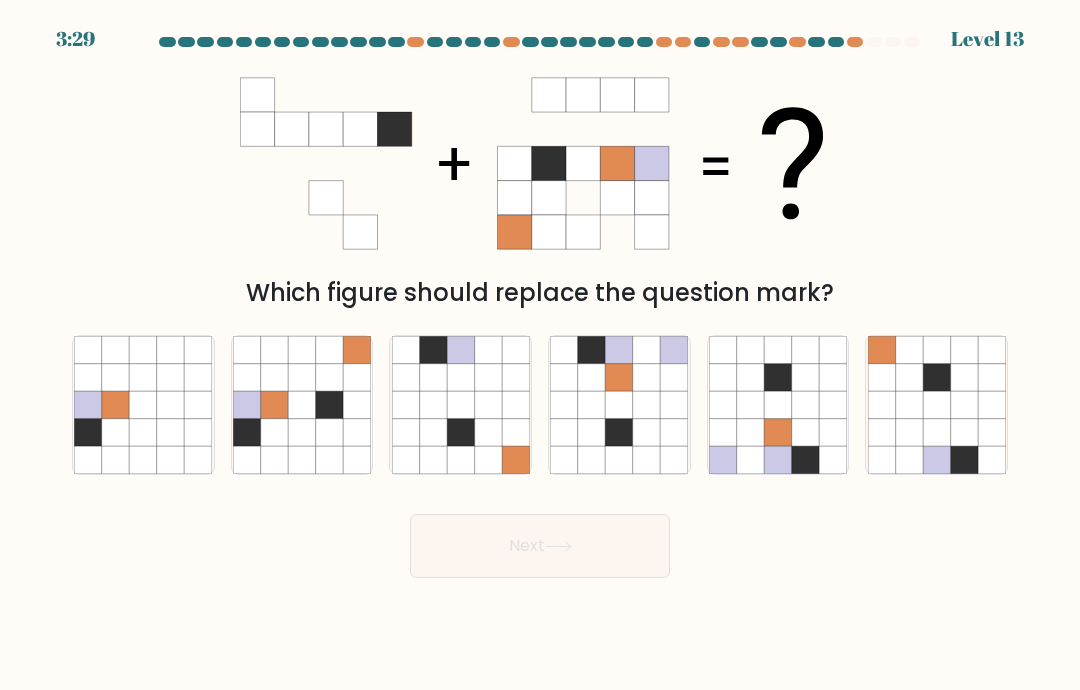 click 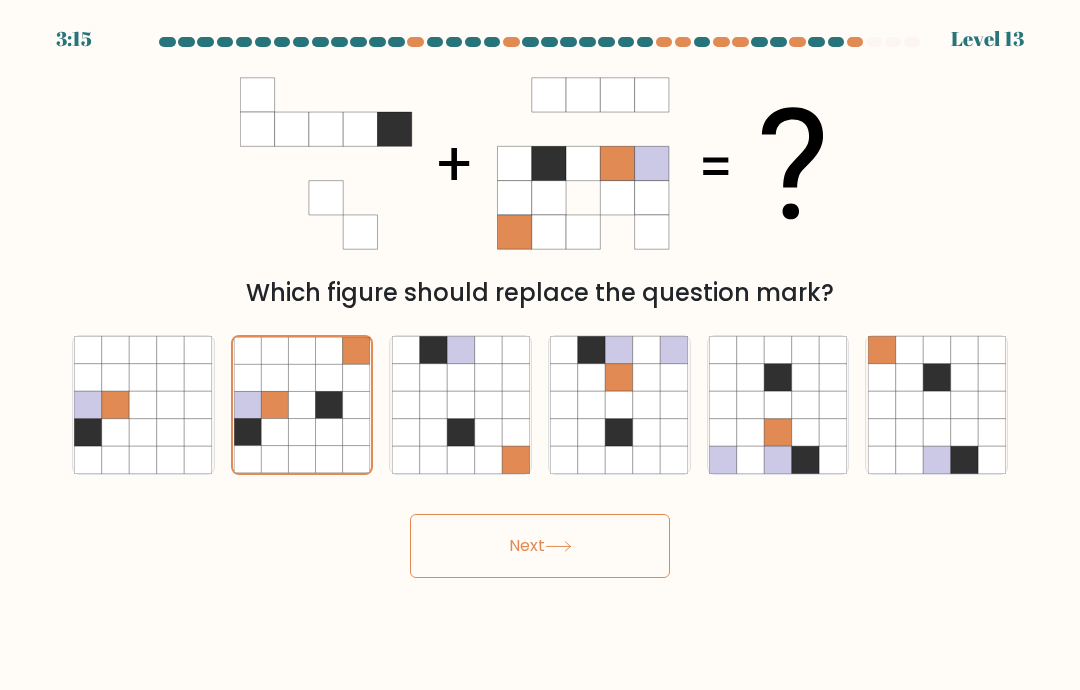 click on "Next" at bounding box center [540, 546] 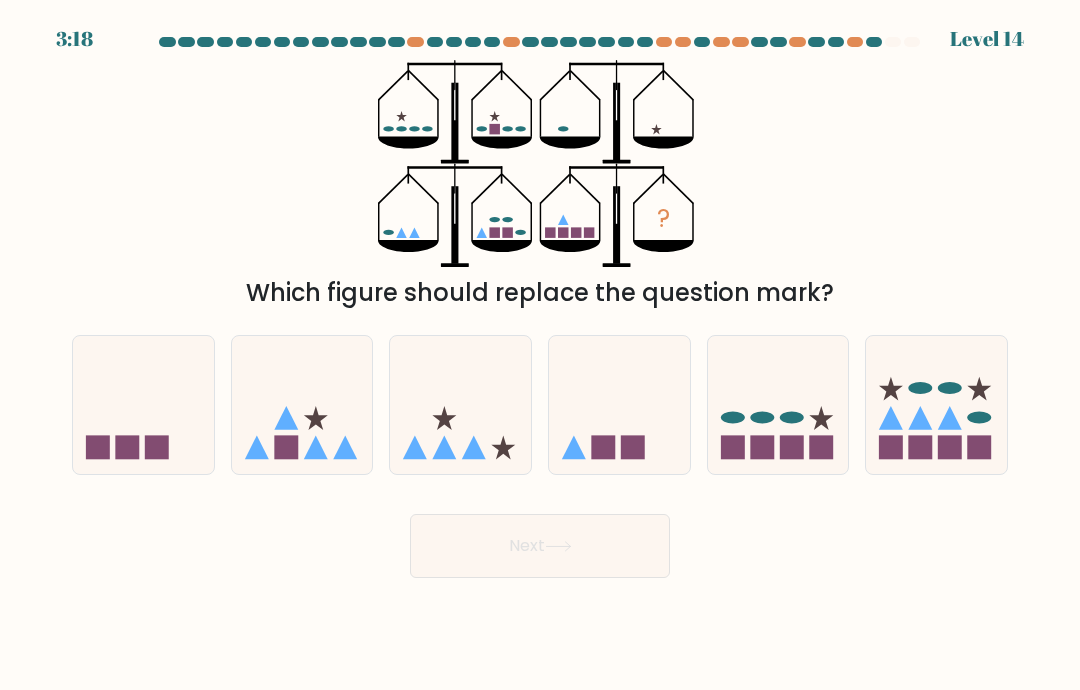 click 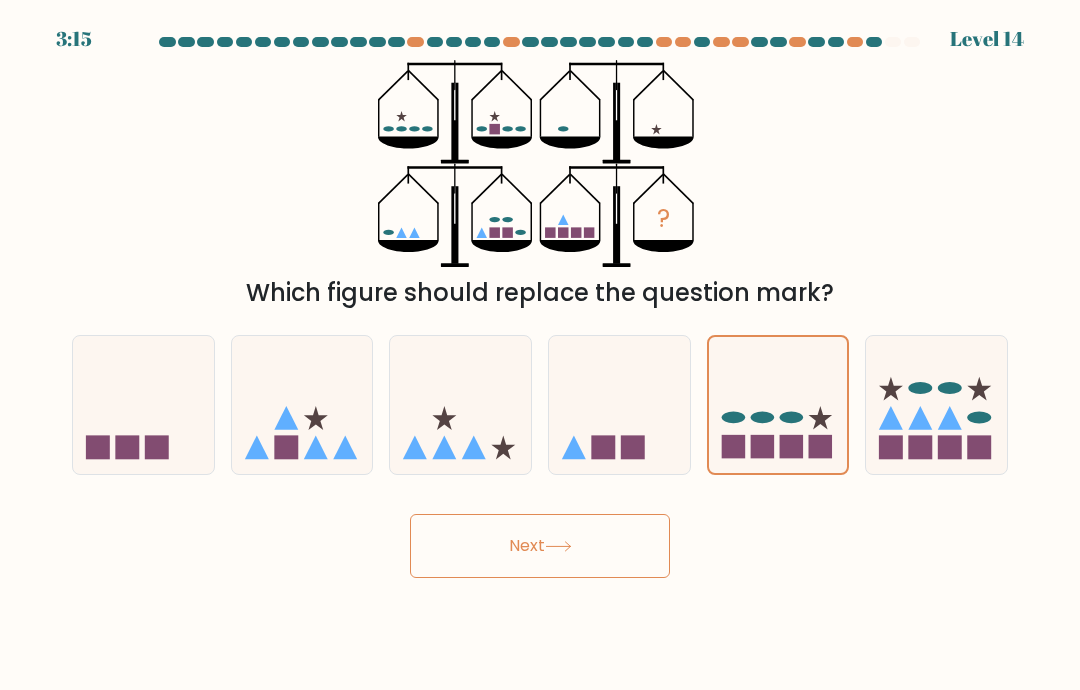 click on "Next" at bounding box center (540, 546) 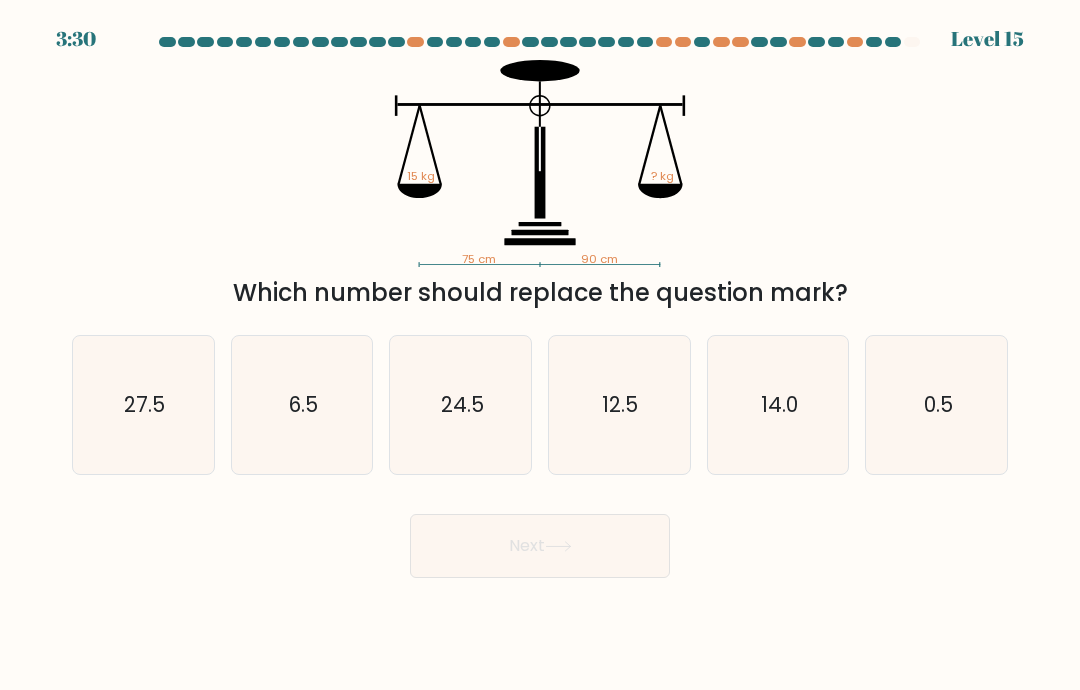 click on "12.5" 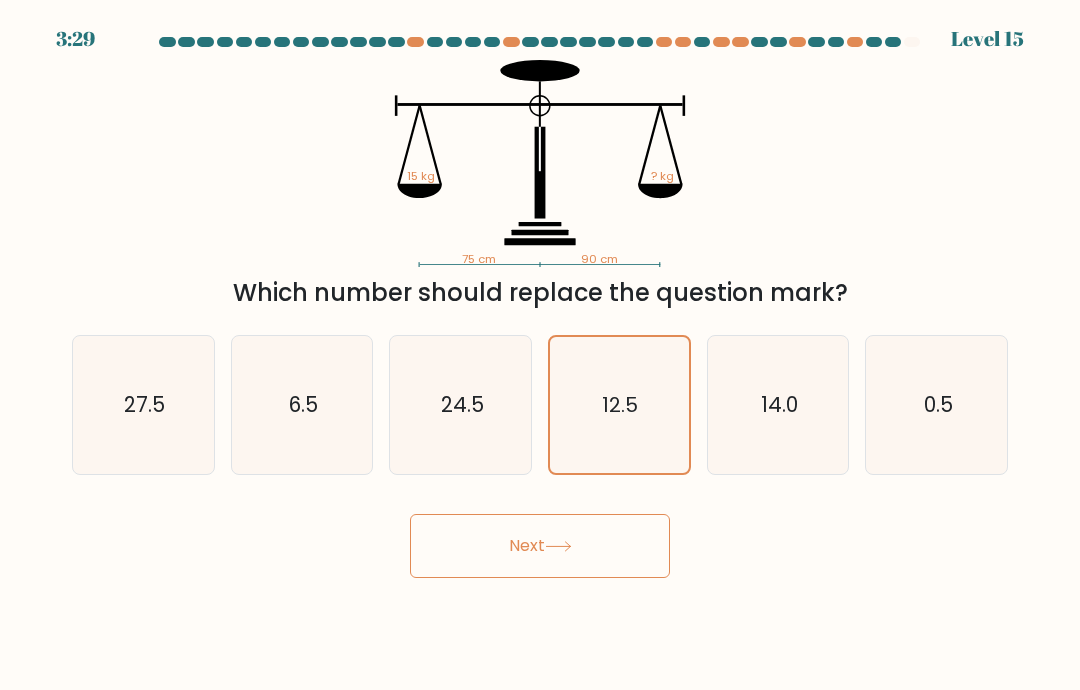 click 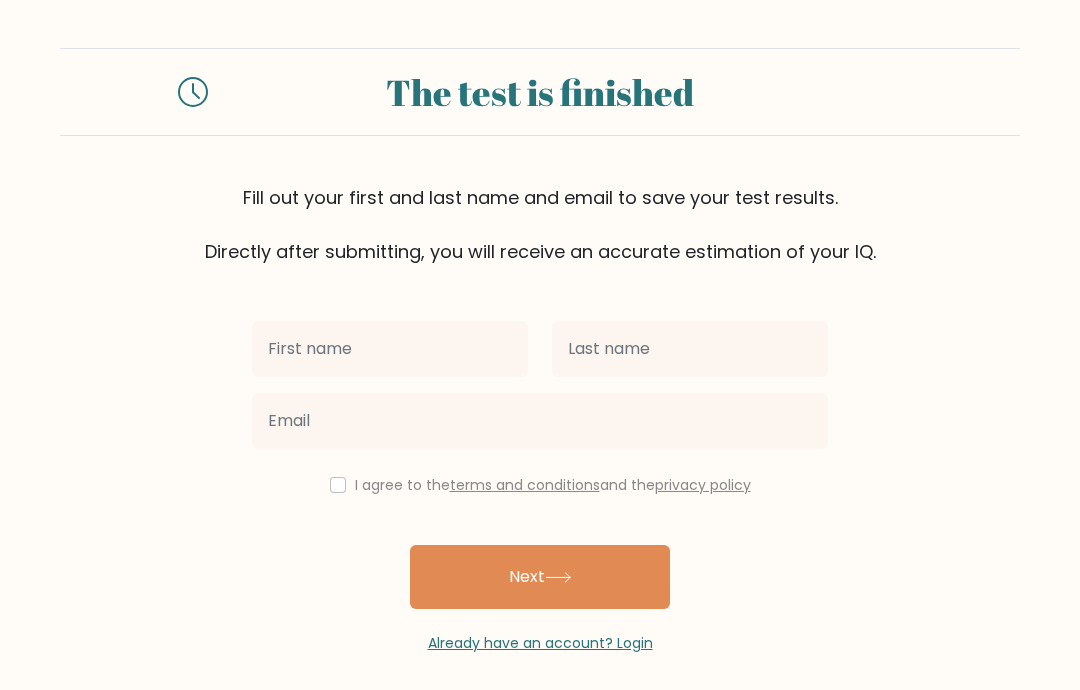 scroll, scrollTop: 0, scrollLeft: 0, axis: both 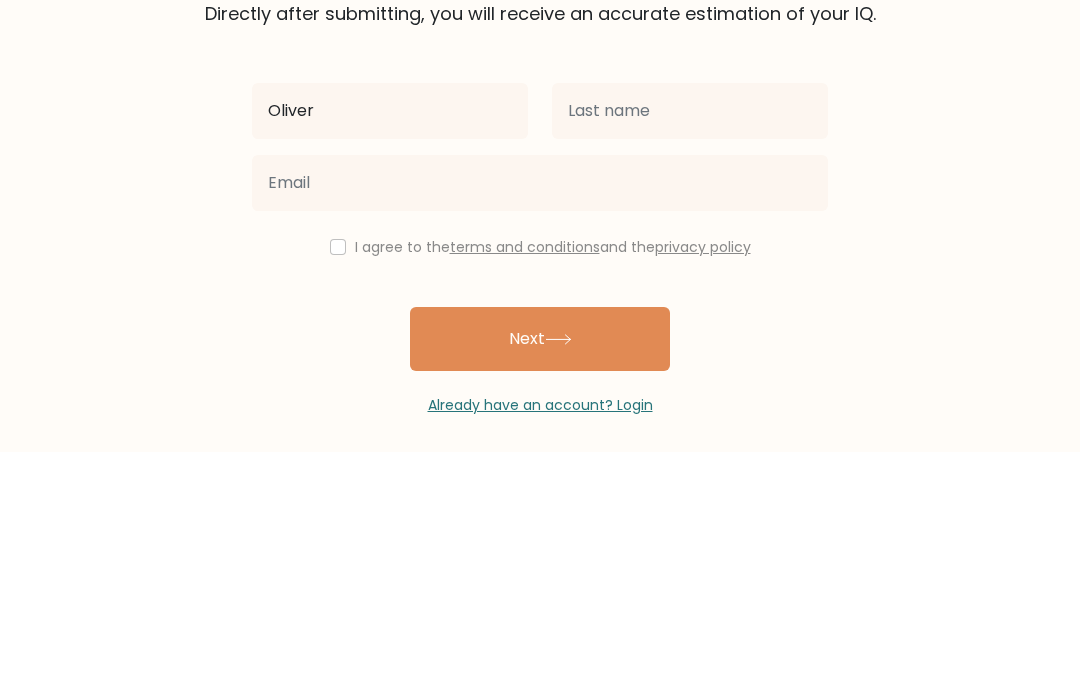 type on "Oliver" 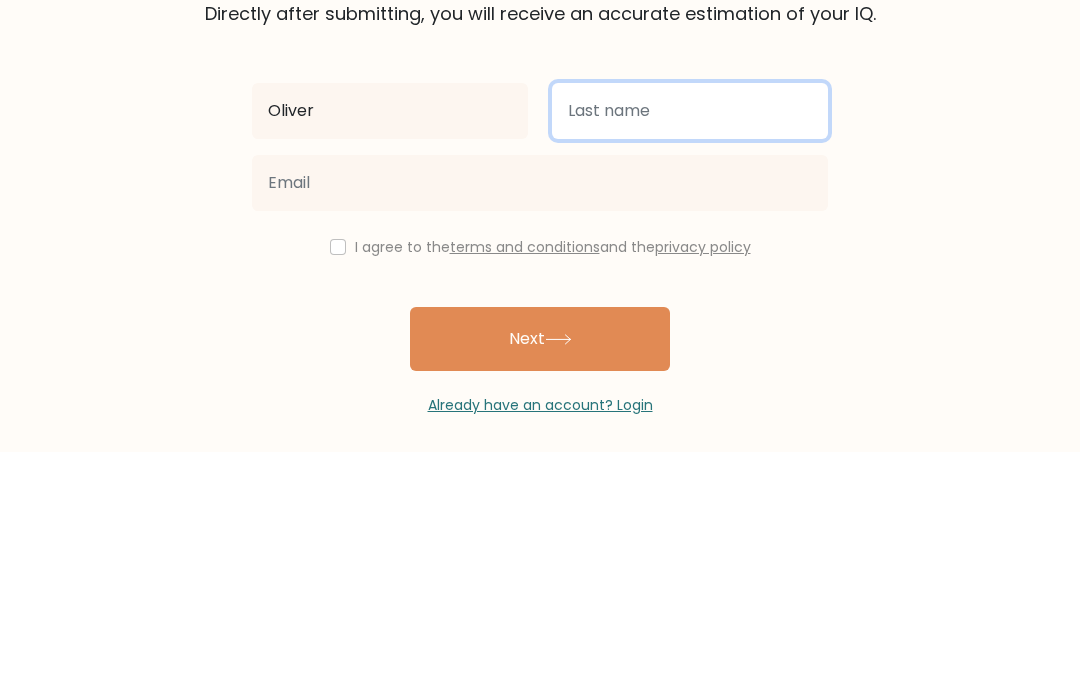 click at bounding box center (690, 349) 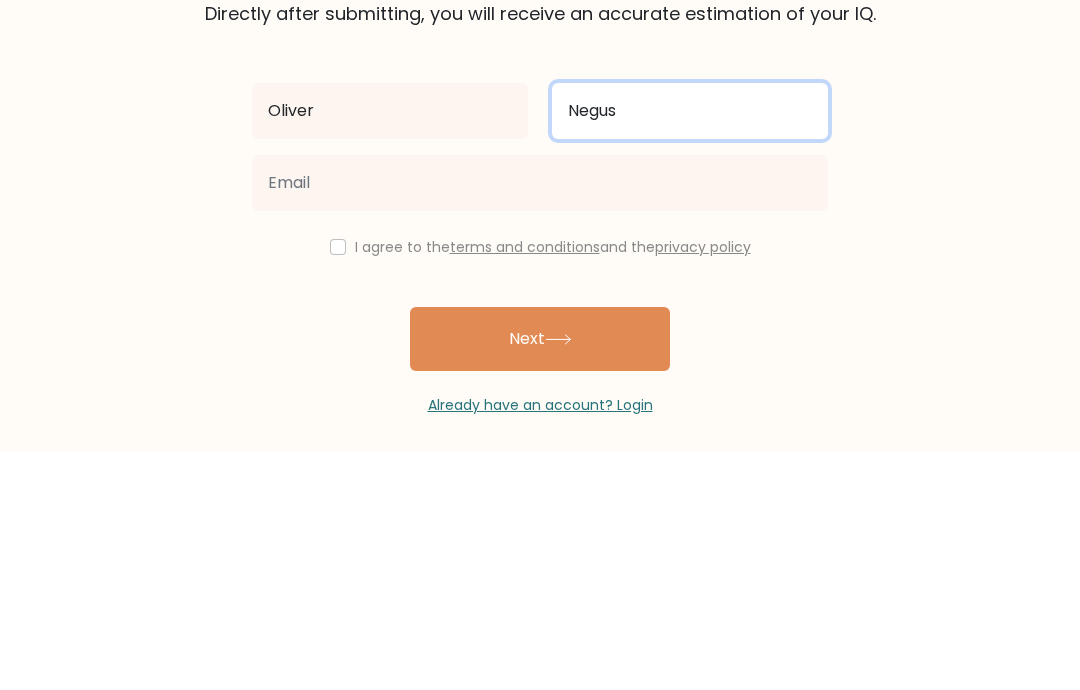 type on "Negus" 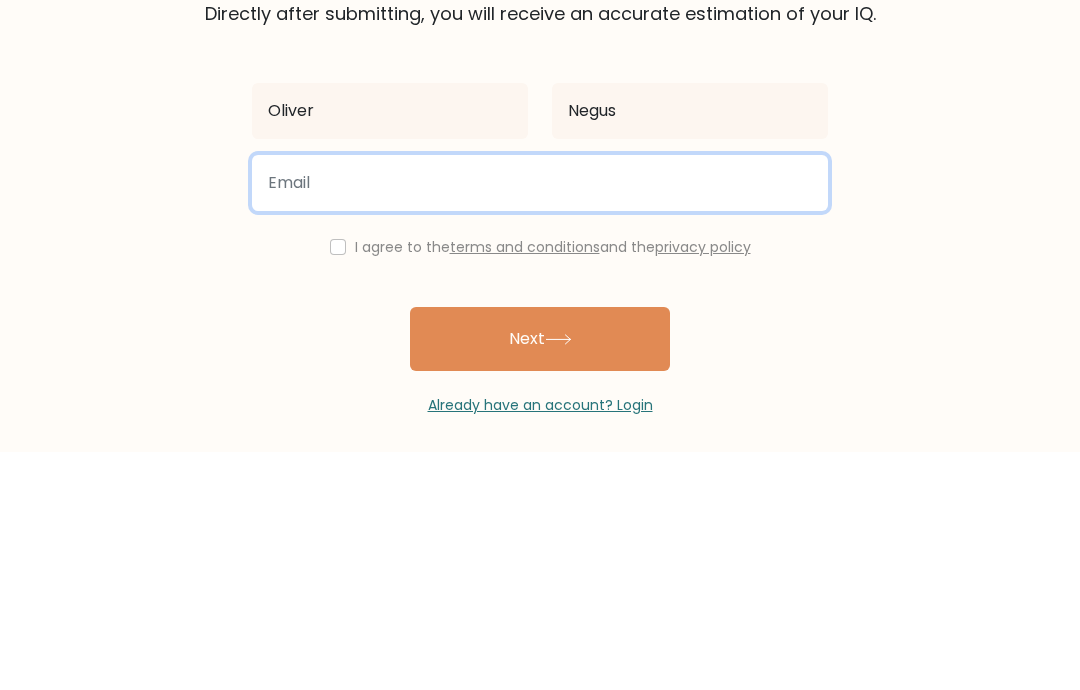 click at bounding box center (540, 421) 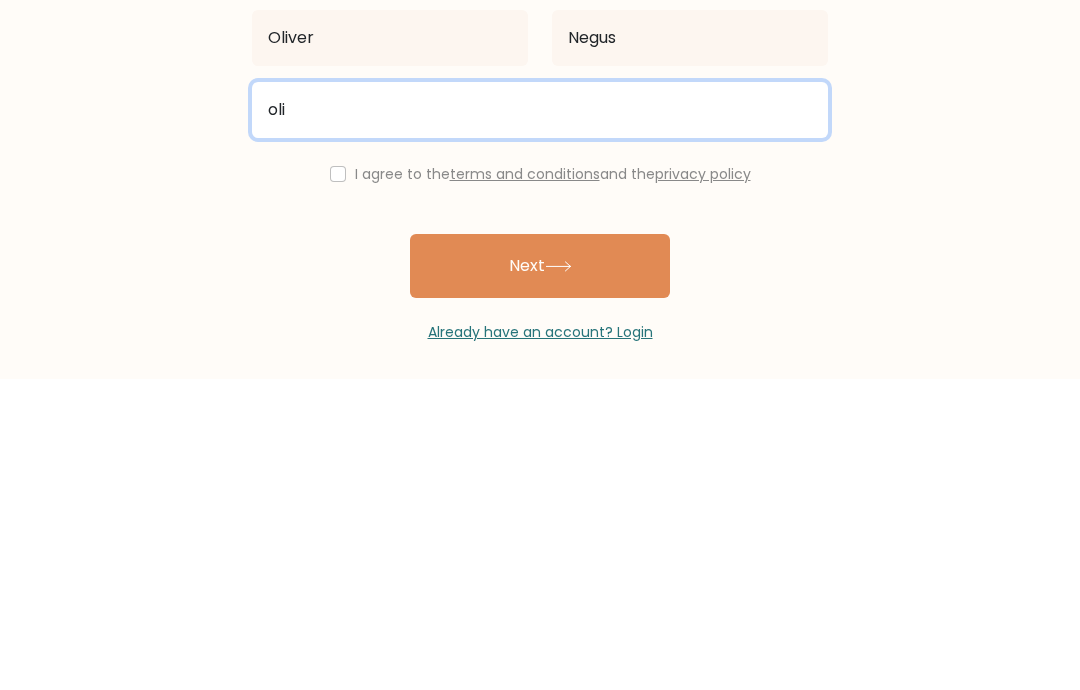 type on "olivernegus@outlook.com" 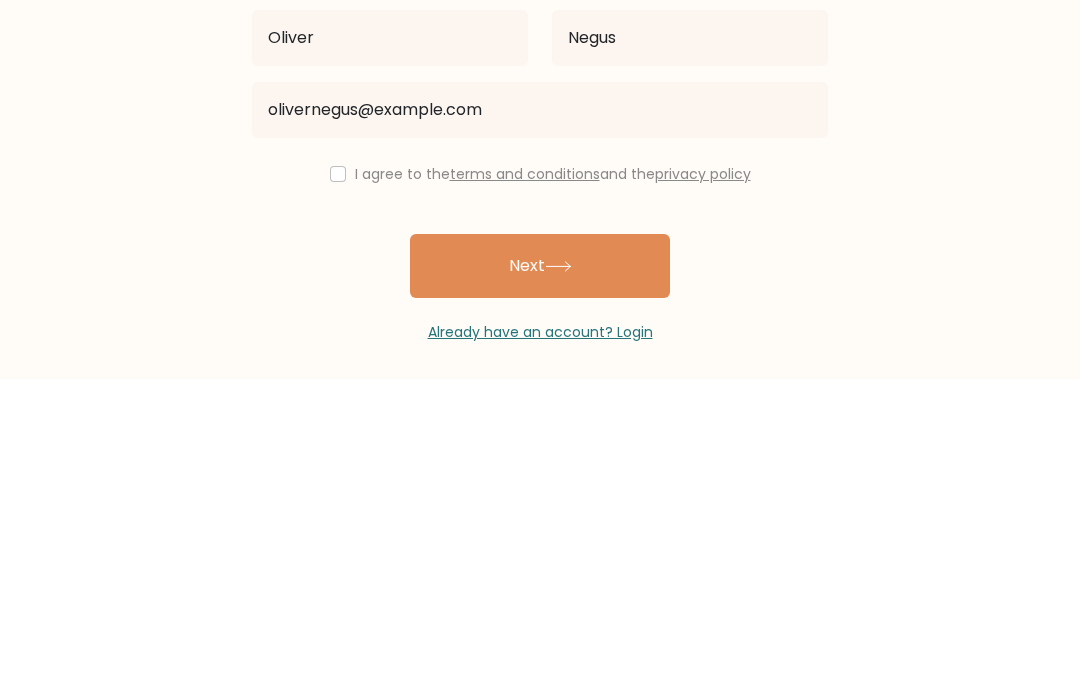 scroll, scrollTop: 14, scrollLeft: 0, axis: vertical 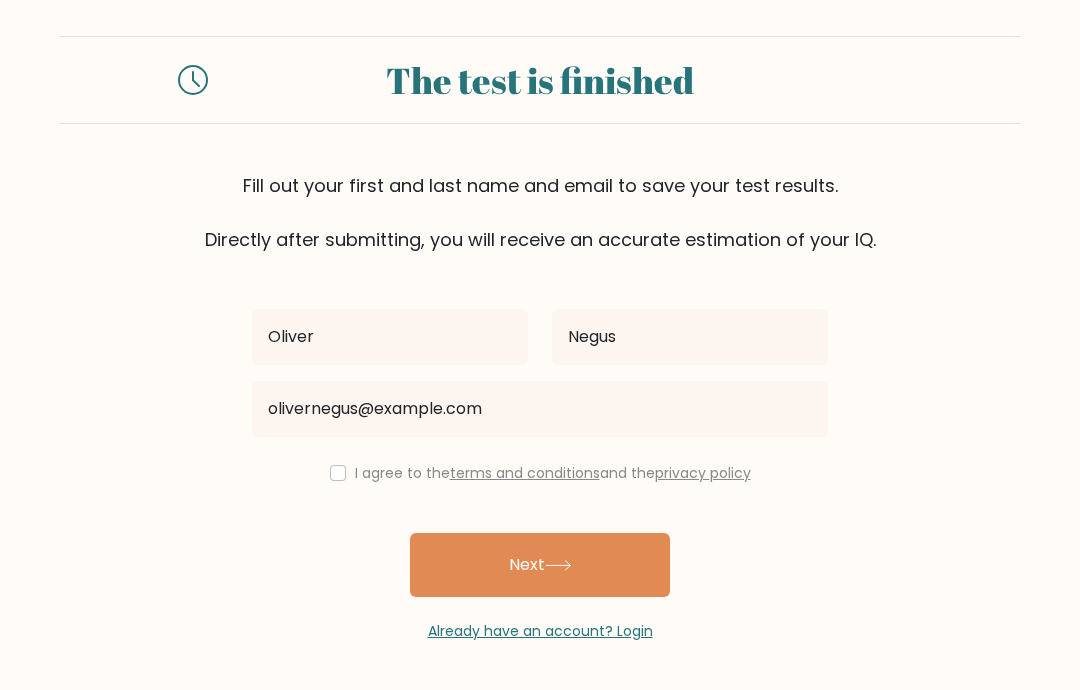 click at bounding box center (338, 473) 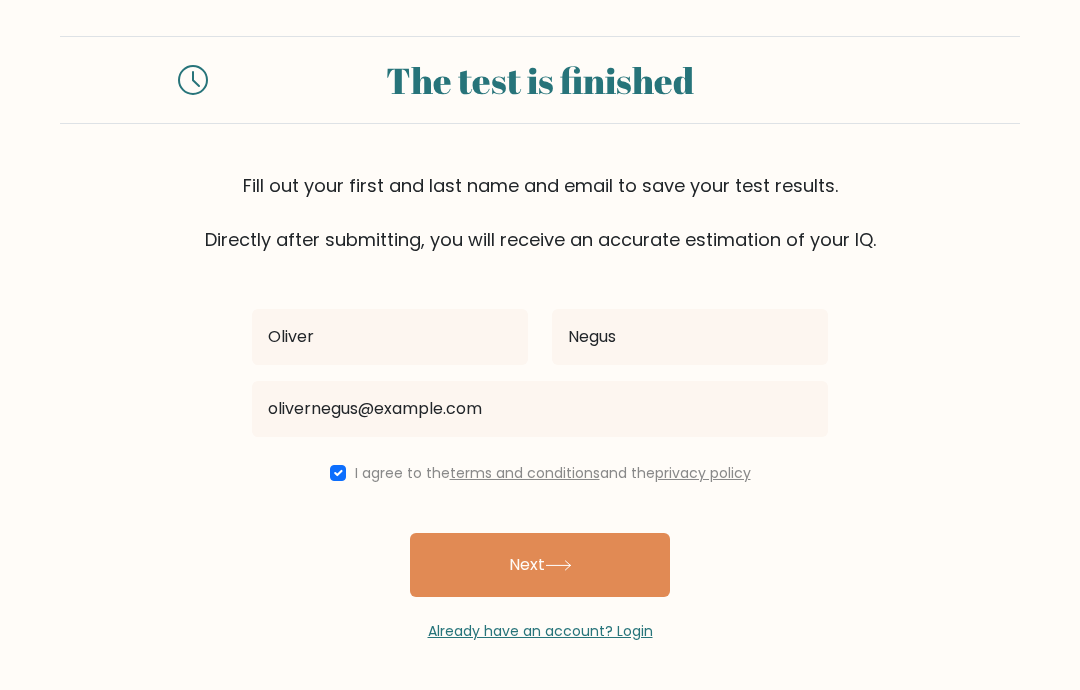 click on "Next" at bounding box center (540, 565) 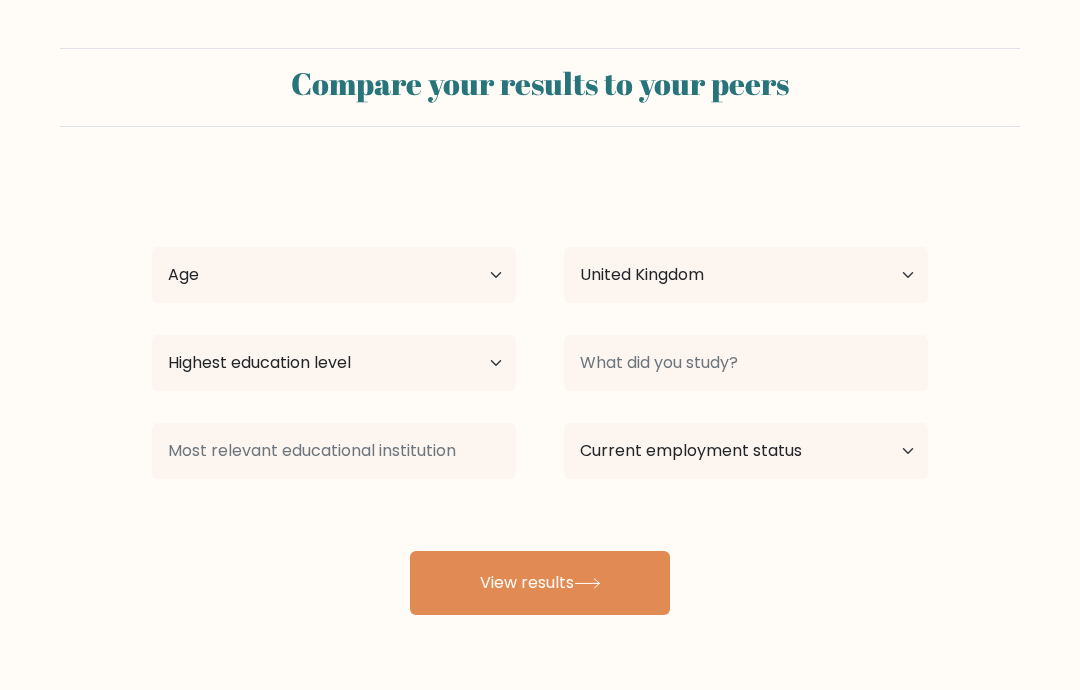 select on "GB" 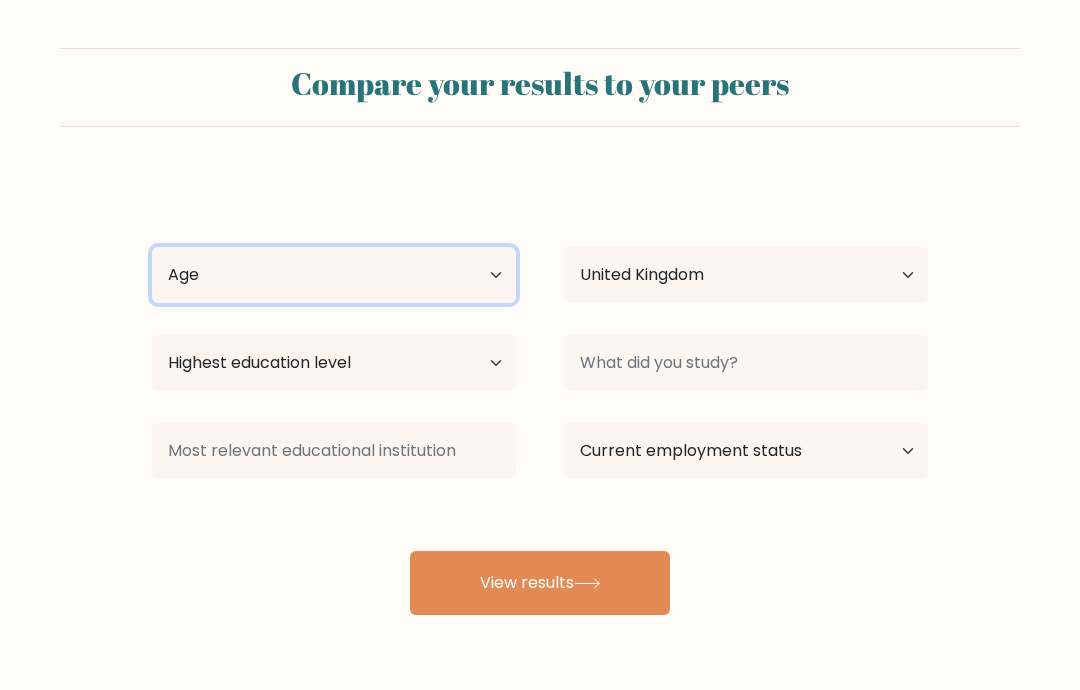 click on "Age
Under 18 years old
18-24 years old
25-34 years old
35-44 years old
45-54 years old
55-64 years old
65 years old and above" at bounding box center (334, 275) 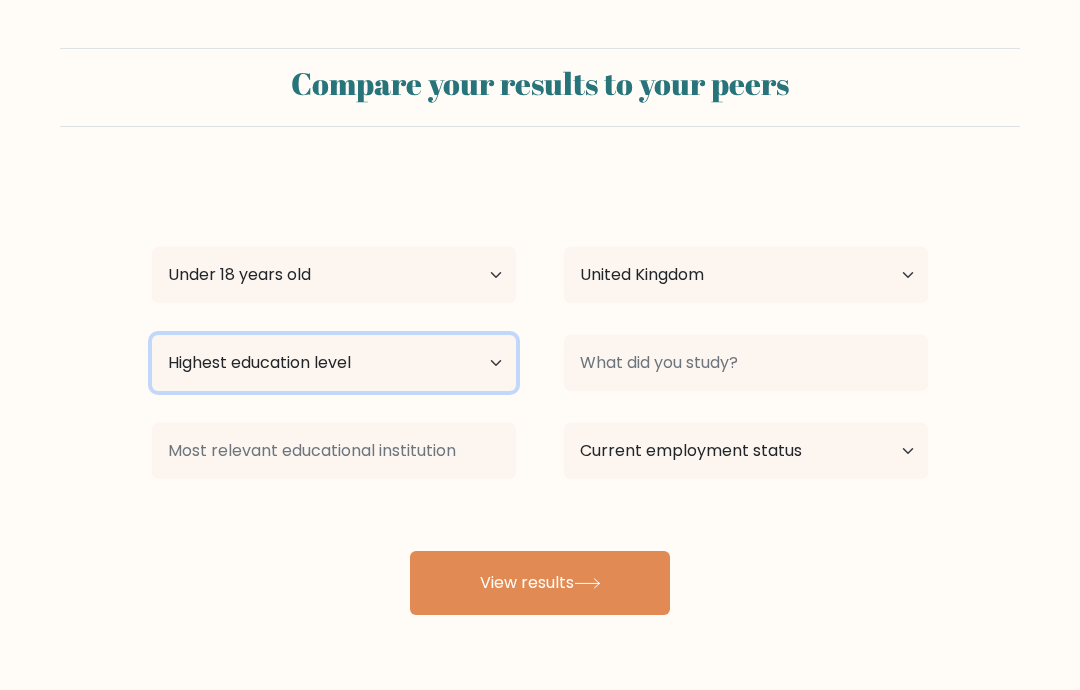 click on "Highest education level
No schooling
Primary
Lower Secondary
Upper Secondary
Occupation Specific
Bachelor's degree
Master's degree
Doctoral degree" at bounding box center [334, 363] 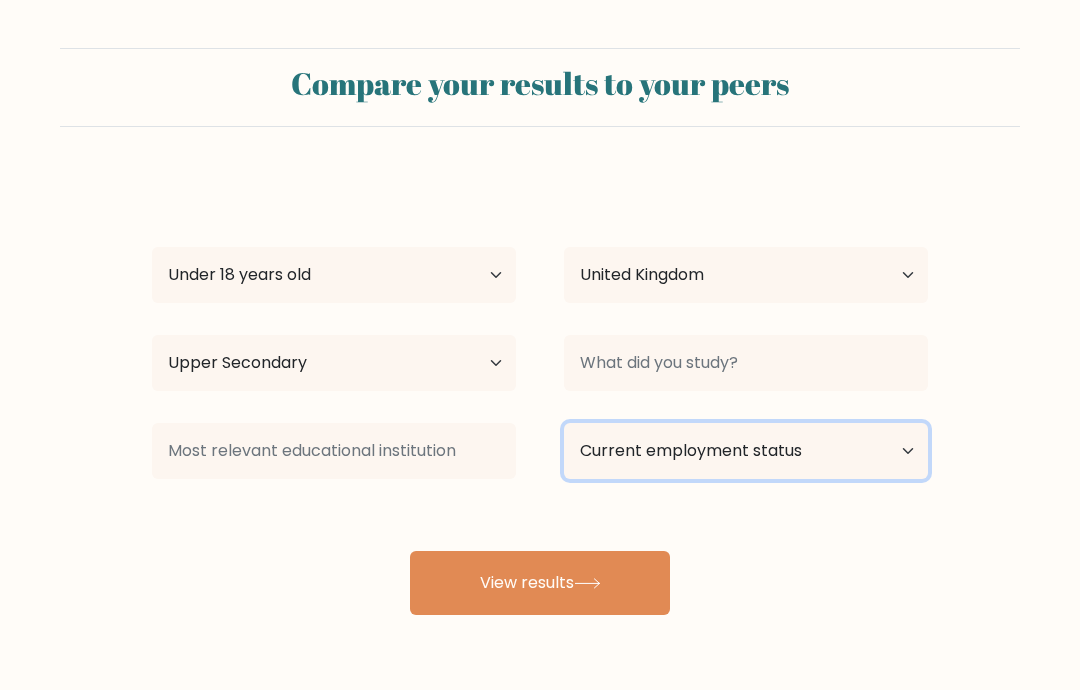 click on "Current employment status
Employed
Student
Retired
Other / prefer not to answer" at bounding box center [746, 451] 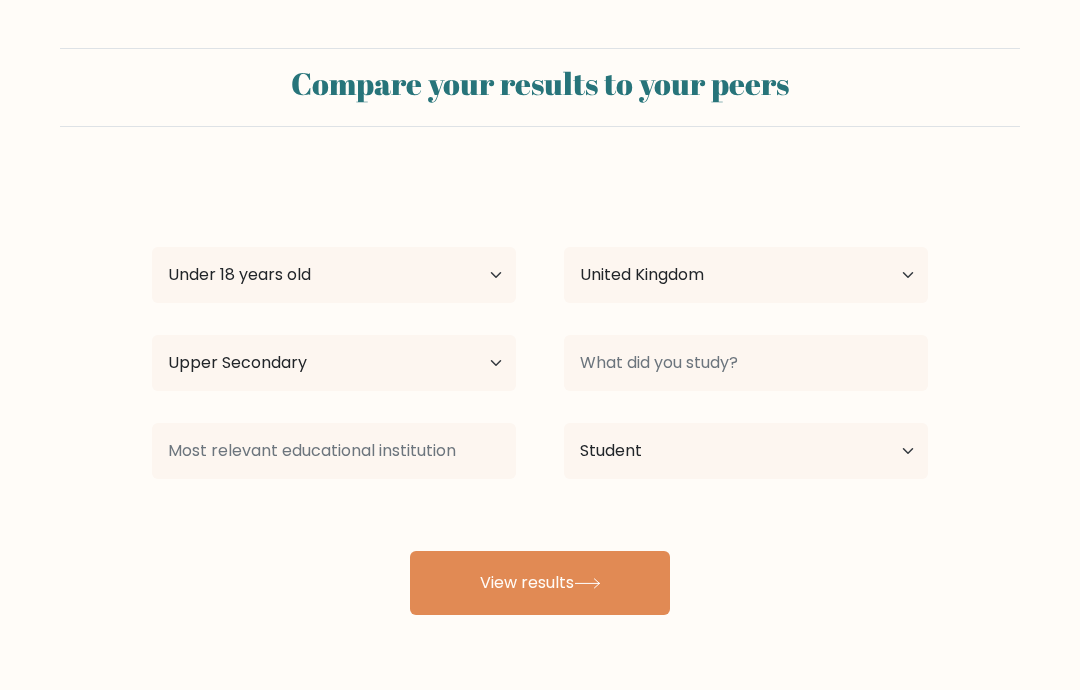 click on "View results" at bounding box center (540, 583) 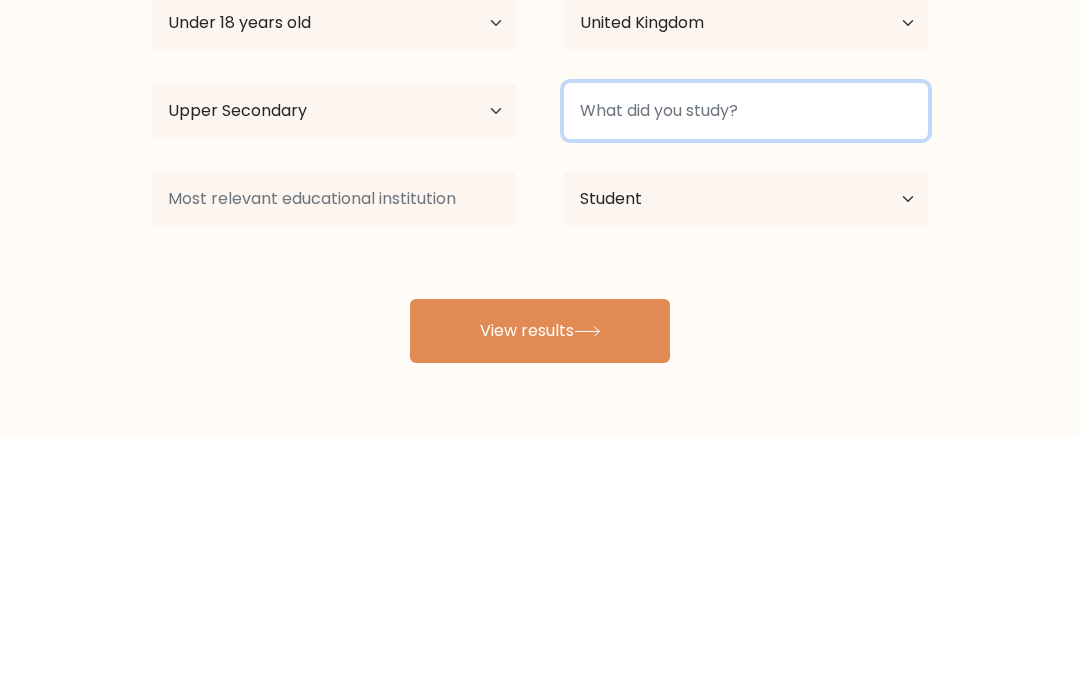 click at bounding box center (746, 363) 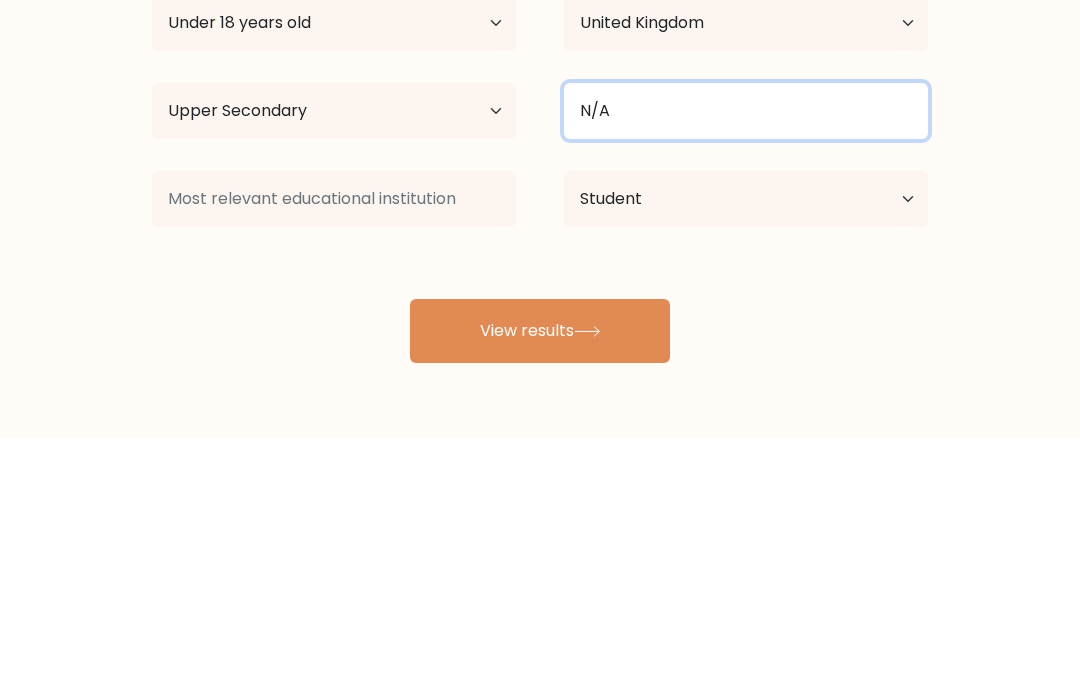 type on "N/A" 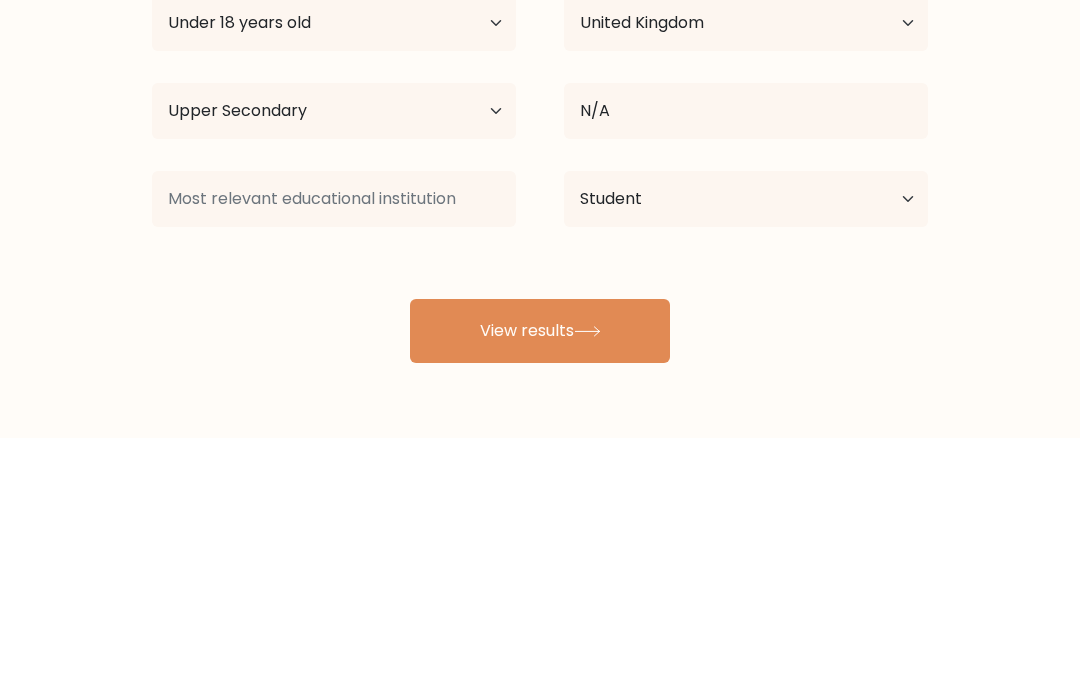 click on "Compare your results to your peers
Oliver
Negus
Age
Under 18 years old
18-24 years old
25-34 years old
35-44 years old
45-54 years old
55-64 years old
65 years old and above
Country
Afghanistan
Albania
Algeria
American Samoa
Andorra
Angola
Anguilla
Antarctica
Antigua and Barbuda
Argentina
Armenia
Aruba
Australia" at bounding box center [540, 331] 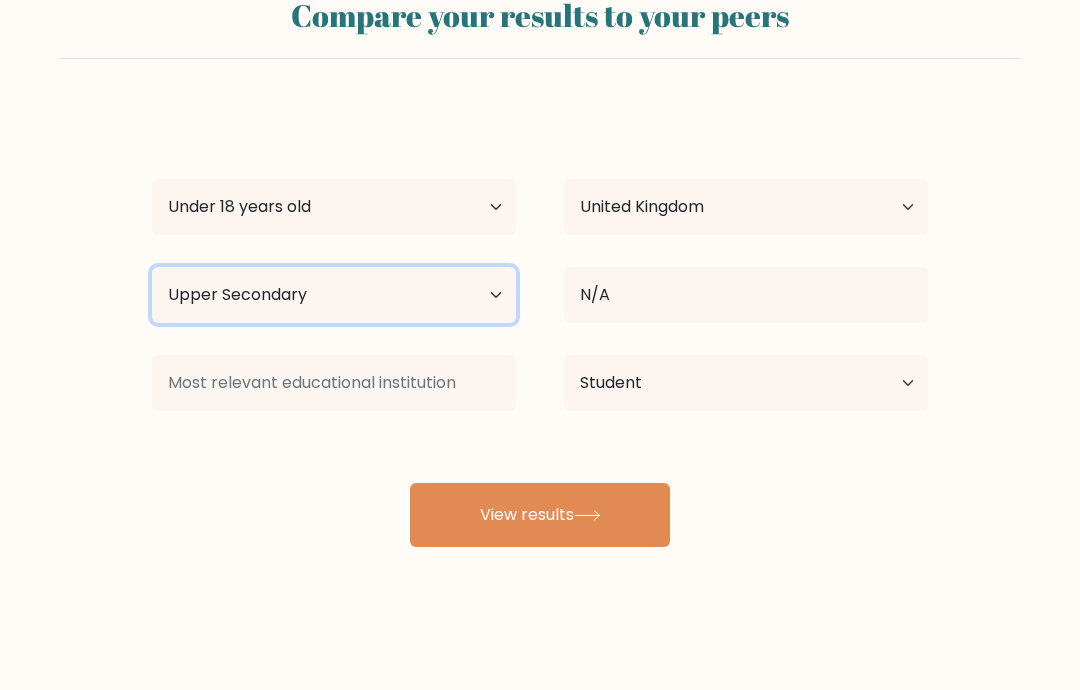 click on "Highest education level
No schooling
Primary
Lower Secondary
Upper Secondary
Occupation Specific
Bachelor's degree
Master's degree
Doctoral degree" at bounding box center [334, 295] 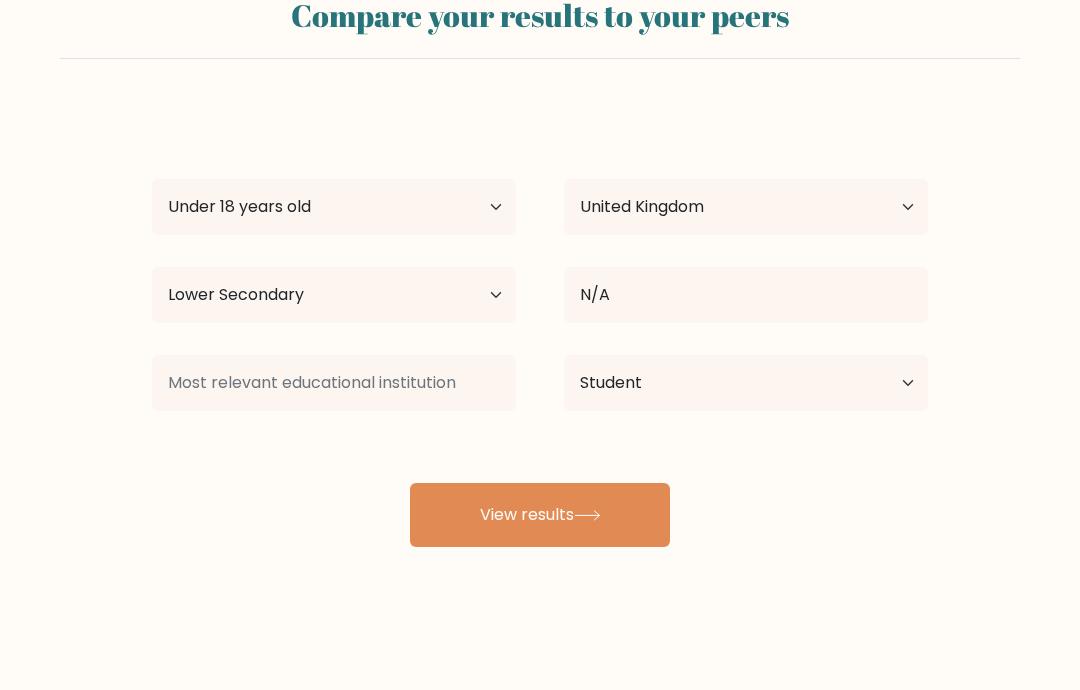 click on "Compare your results to your peers
Oliver
Negus
Age
Under 18 years old
18-24 years old
25-34 years old
35-44 years old
45-54 years old
55-64 years old
65 years old and above
Country
Afghanistan
Albania
Algeria
American Samoa
Andorra
Angola
Anguilla
Antarctica
Antigua and Barbuda
Argentina
Armenia
Aruba
Australia" at bounding box center (540, 263) 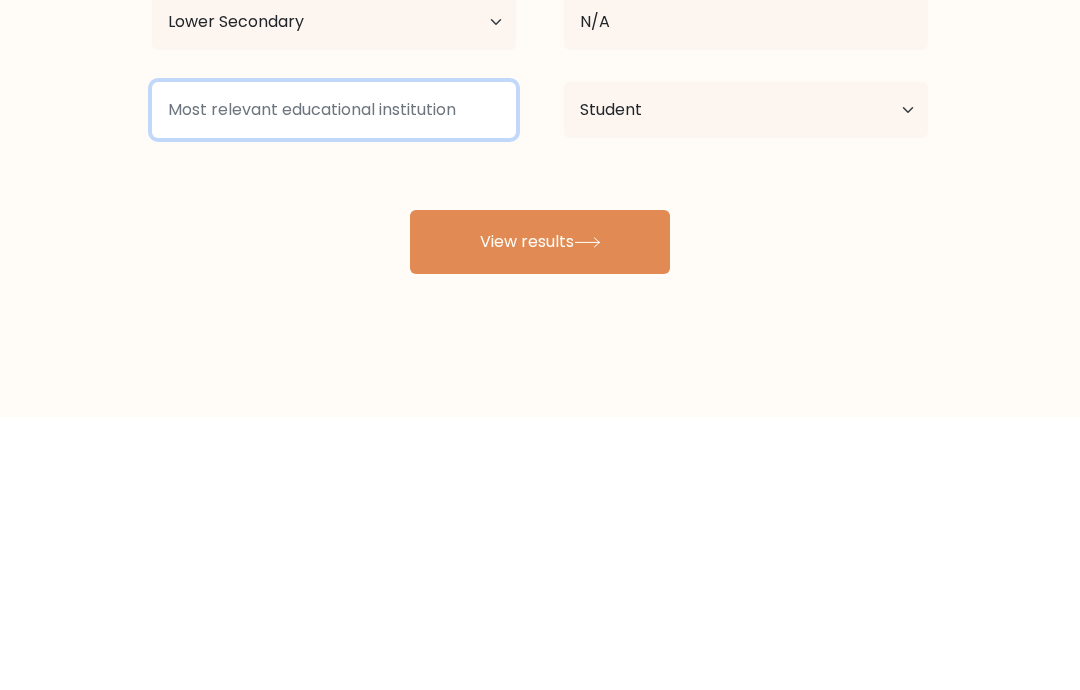 click at bounding box center (334, 383) 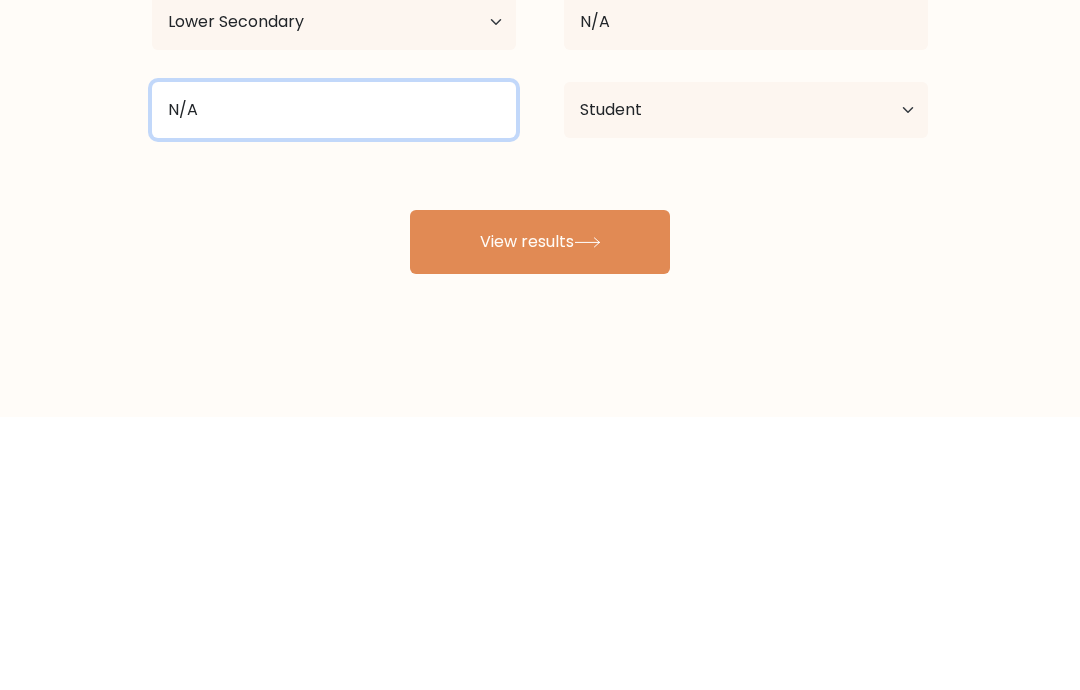 type on "N/A" 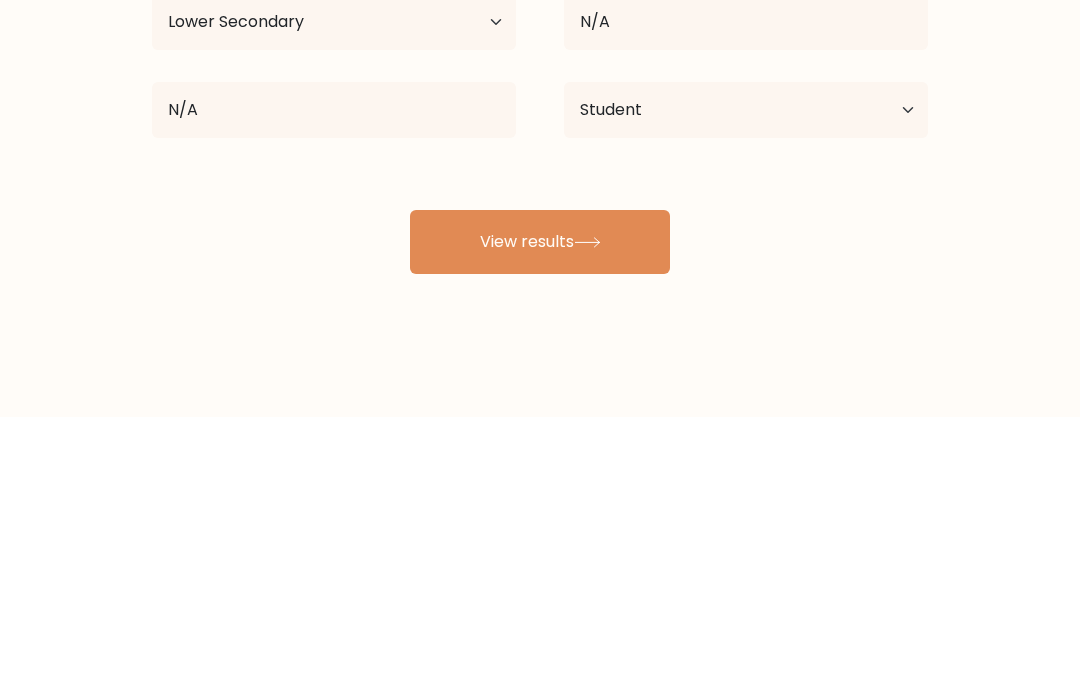 click on "Compare your results to your peers
Oliver
Negus
Age
Under 18 years old
18-24 years old
25-34 years old
35-44 years old
45-54 years old
55-64 years old
65 years old and above
Country
Afghanistan
Albania
Algeria
American Samoa
Andorra
Angola
Anguilla
Antarctica
Antigua and Barbuda
Argentina
Armenia
Aruba
Australia" at bounding box center [540, 263] 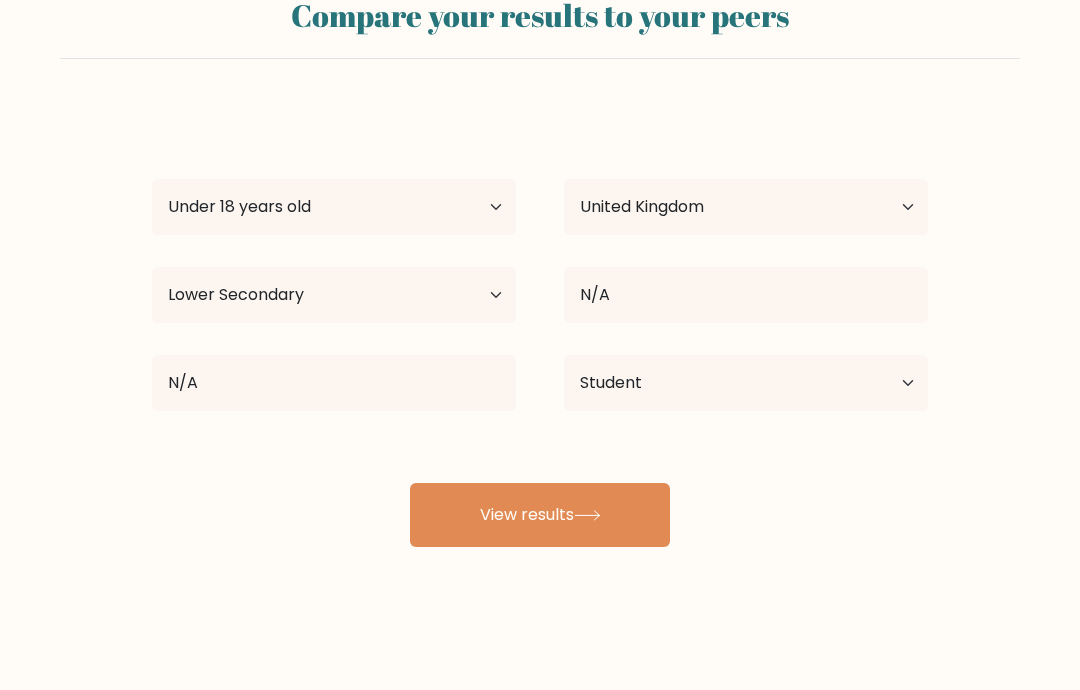 click on "View results" at bounding box center (540, 515) 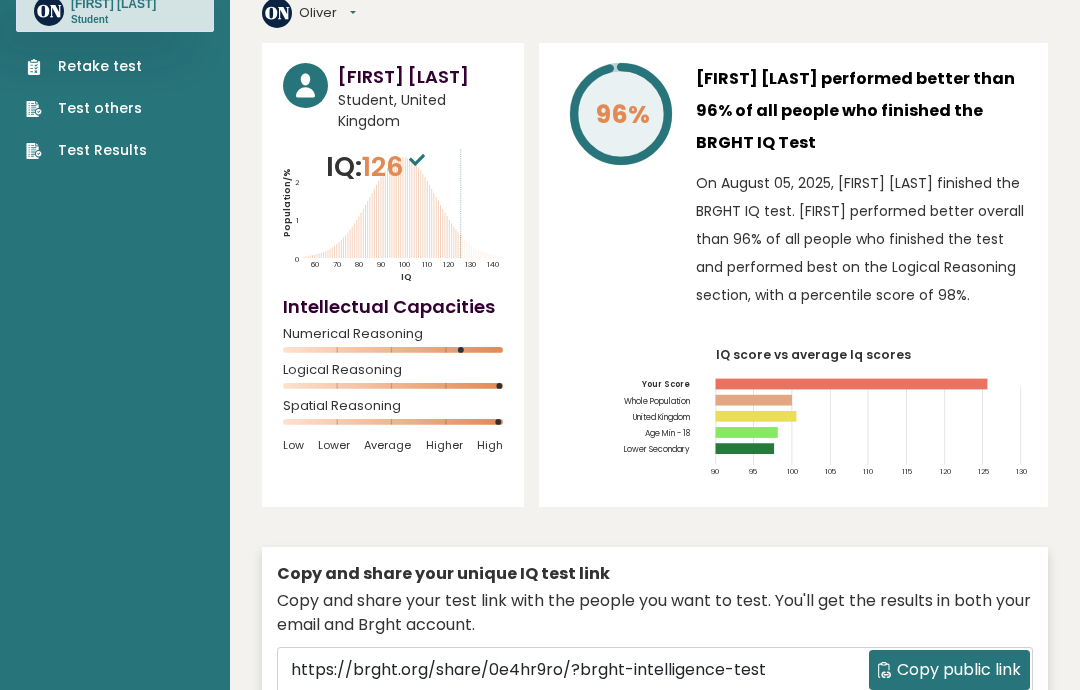 scroll, scrollTop: 0, scrollLeft: 0, axis: both 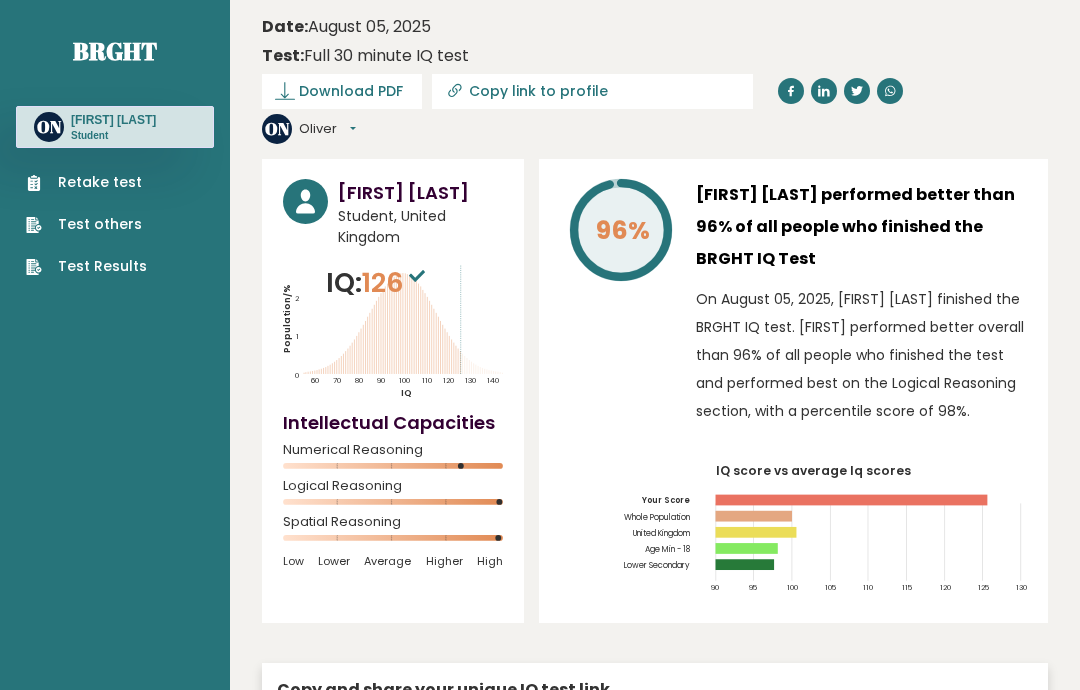 click on "Download PDF" at bounding box center (351, 91) 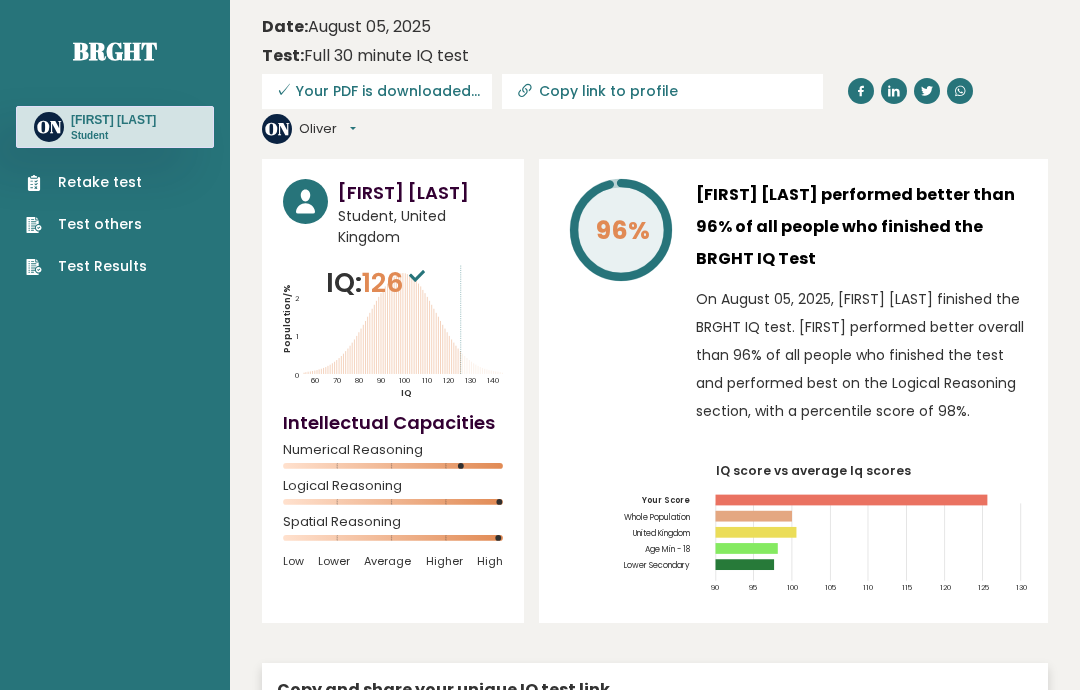 click on "Test others" at bounding box center [86, 224] 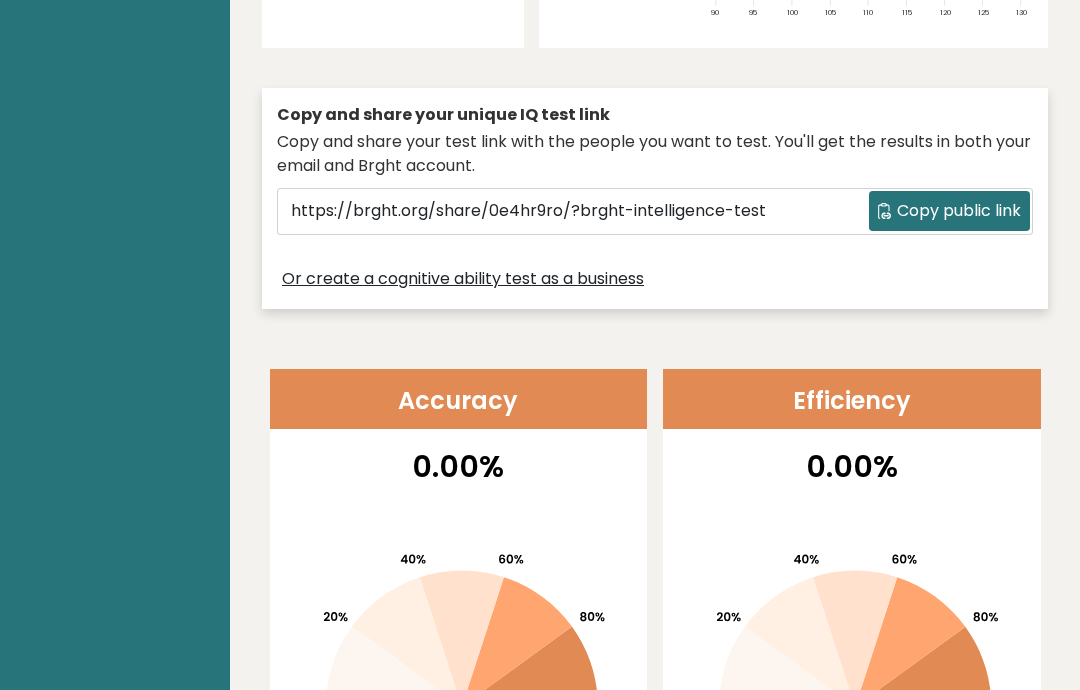 scroll, scrollTop: 0, scrollLeft: 0, axis: both 